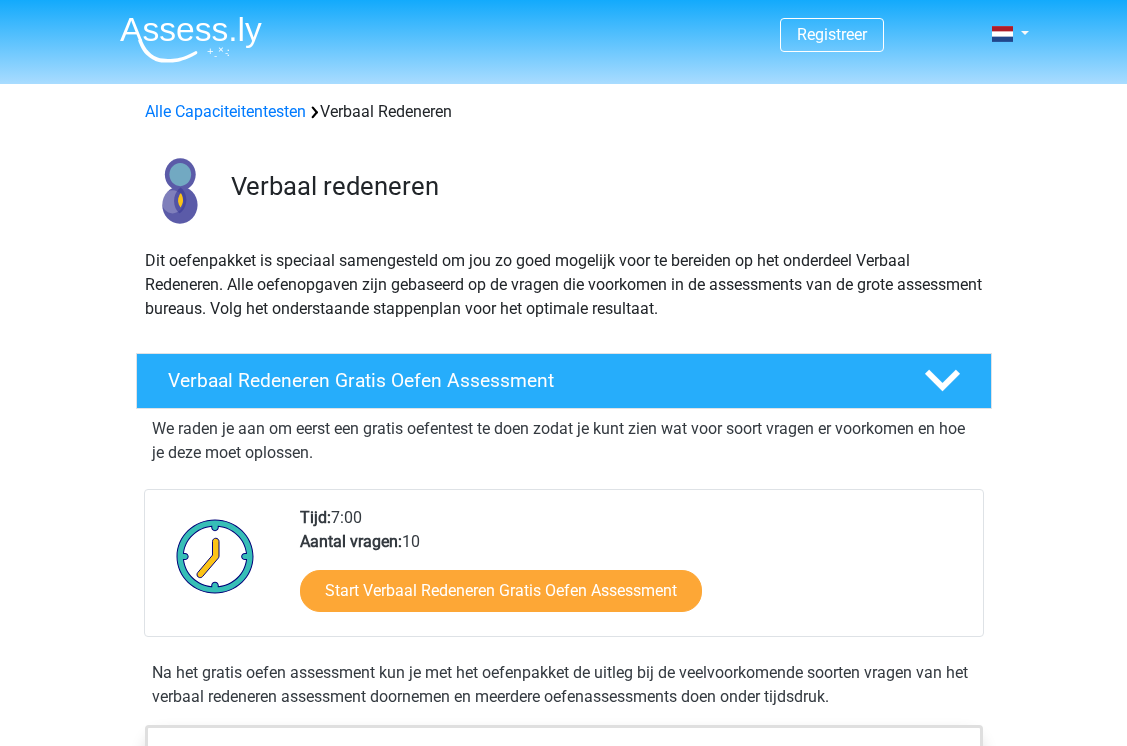 scroll, scrollTop: 0, scrollLeft: 0, axis: both 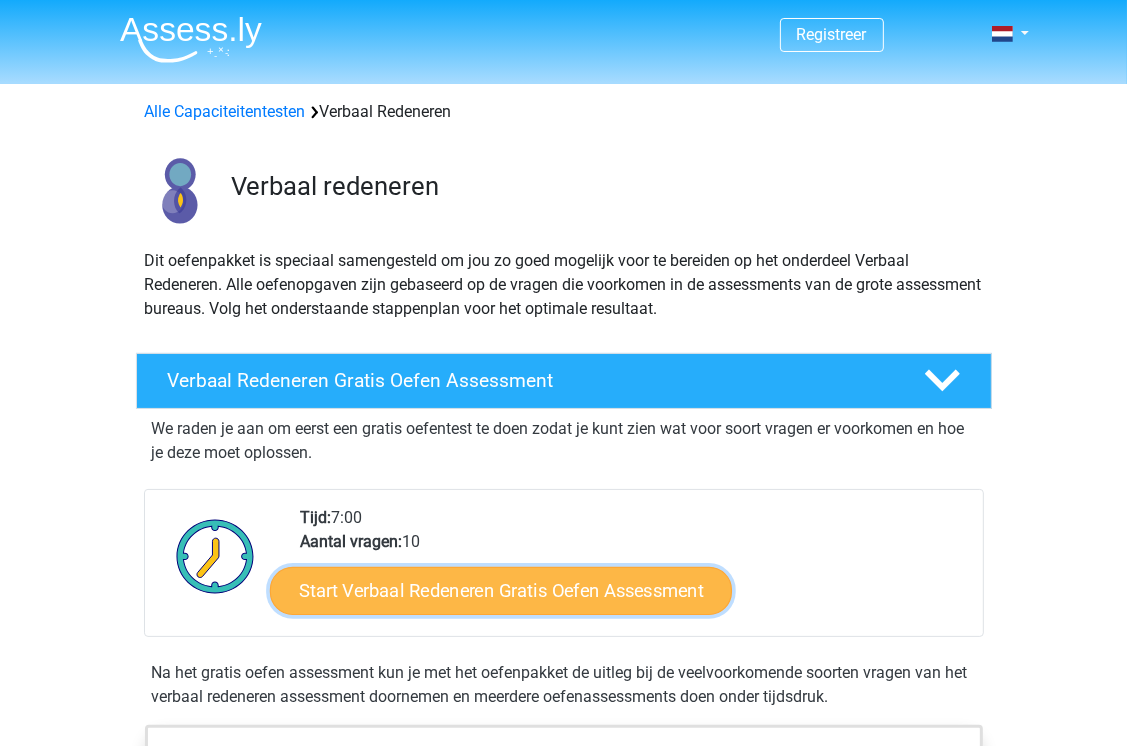 click on "Start Verbaal Redeneren
Gratis Oefen Assessment" at bounding box center (501, 591) 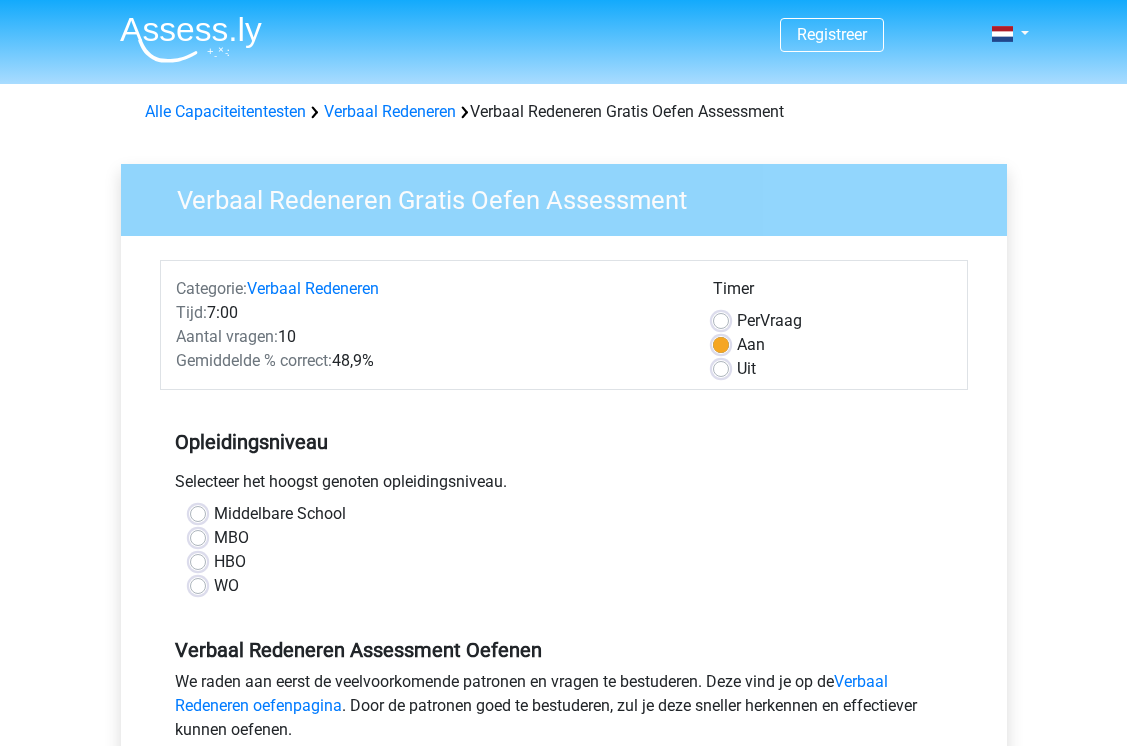 scroll, scrollTop: 0, scrollLeft: 0, axis: both 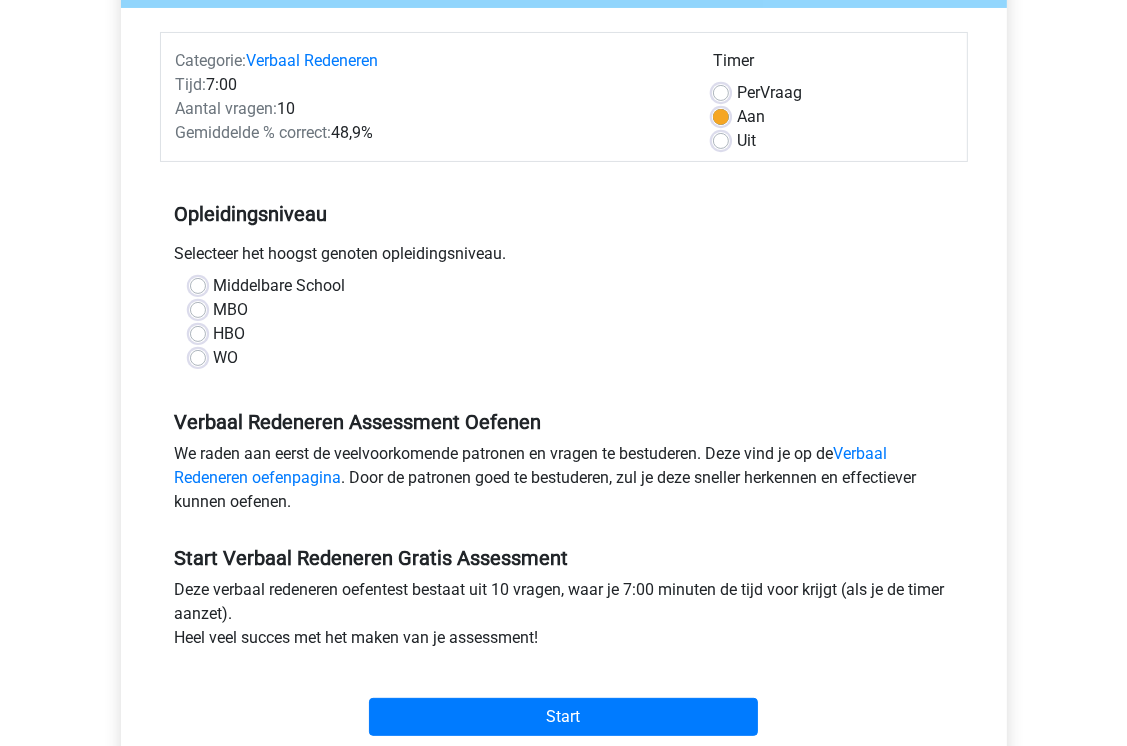 click on "WO" at bounding box center (226, 358) 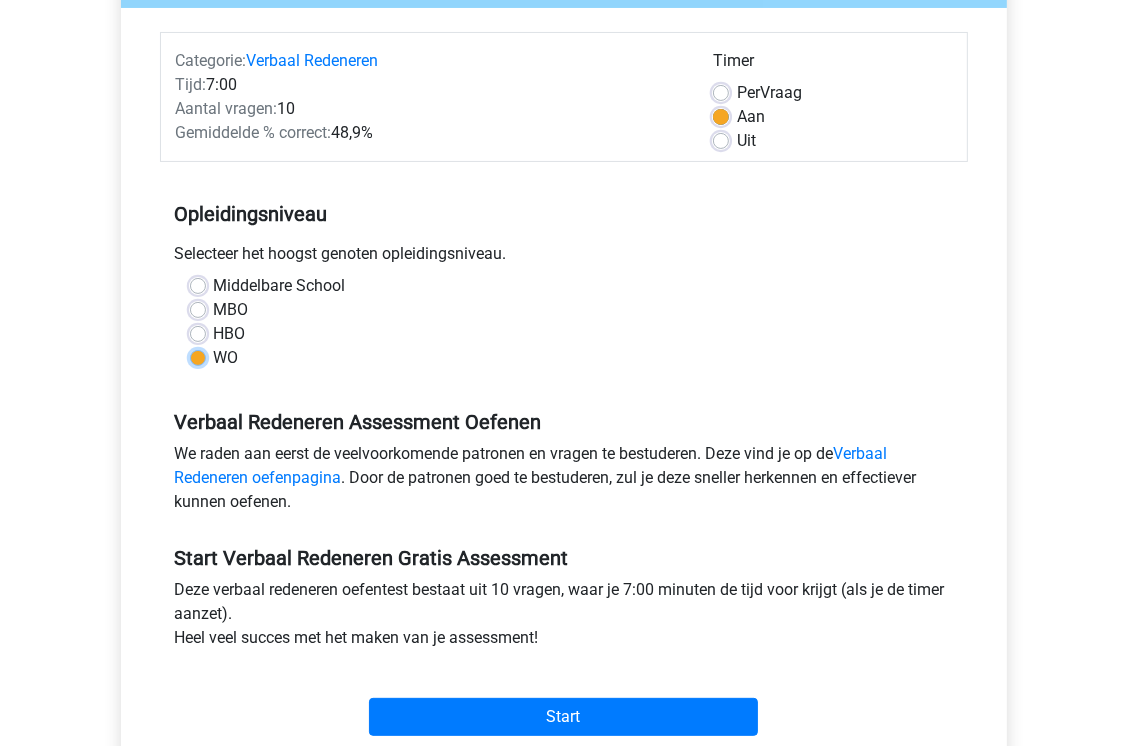 click on "WO" at bounding box center [198, 356] 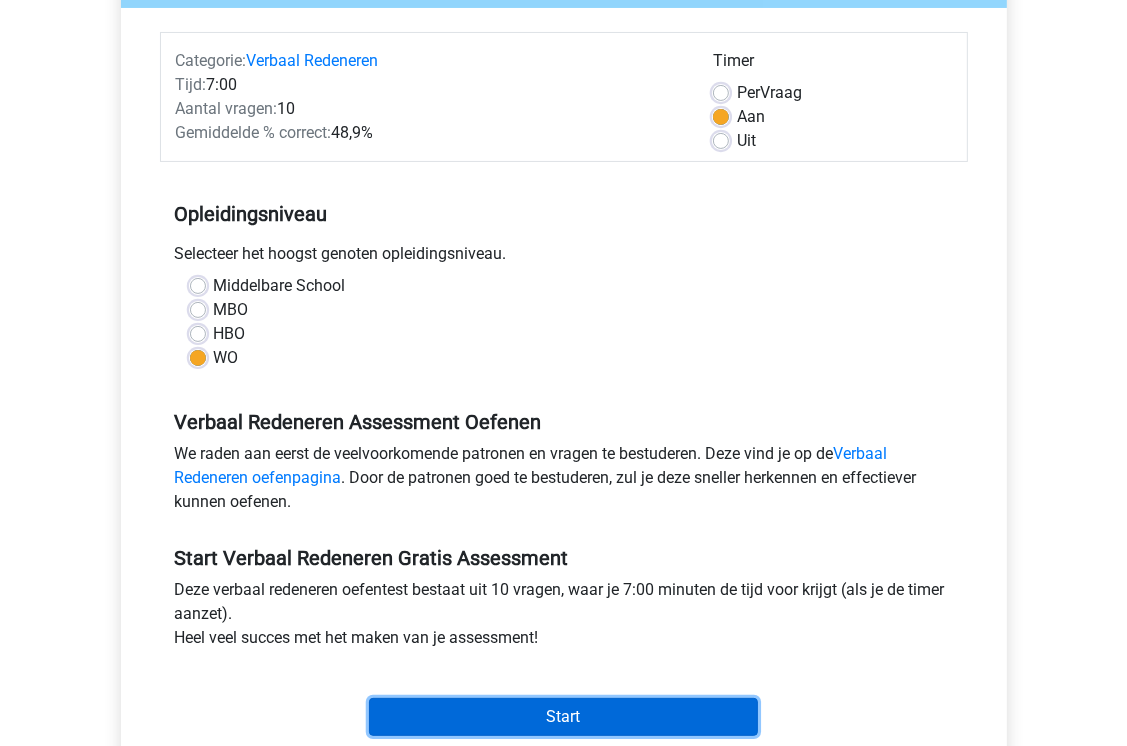 click on "Start" at bounding box center [563, 717] 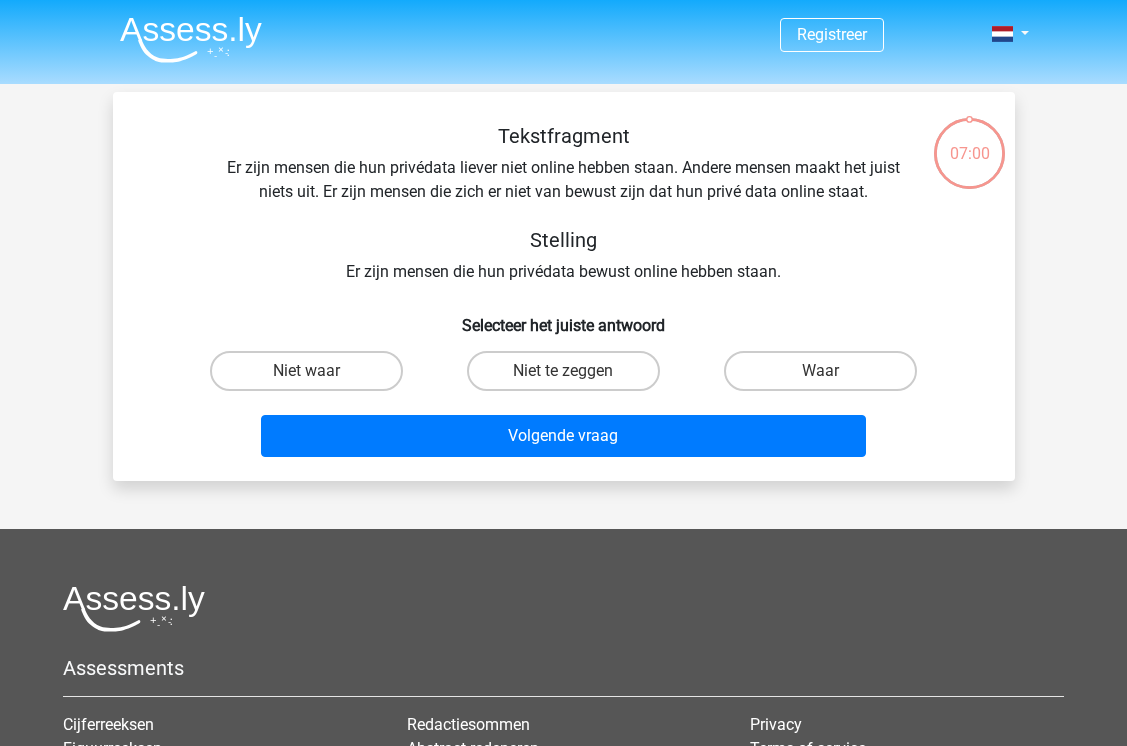scroll, scrollTop: 0, scrollLeft: 0, axis: both 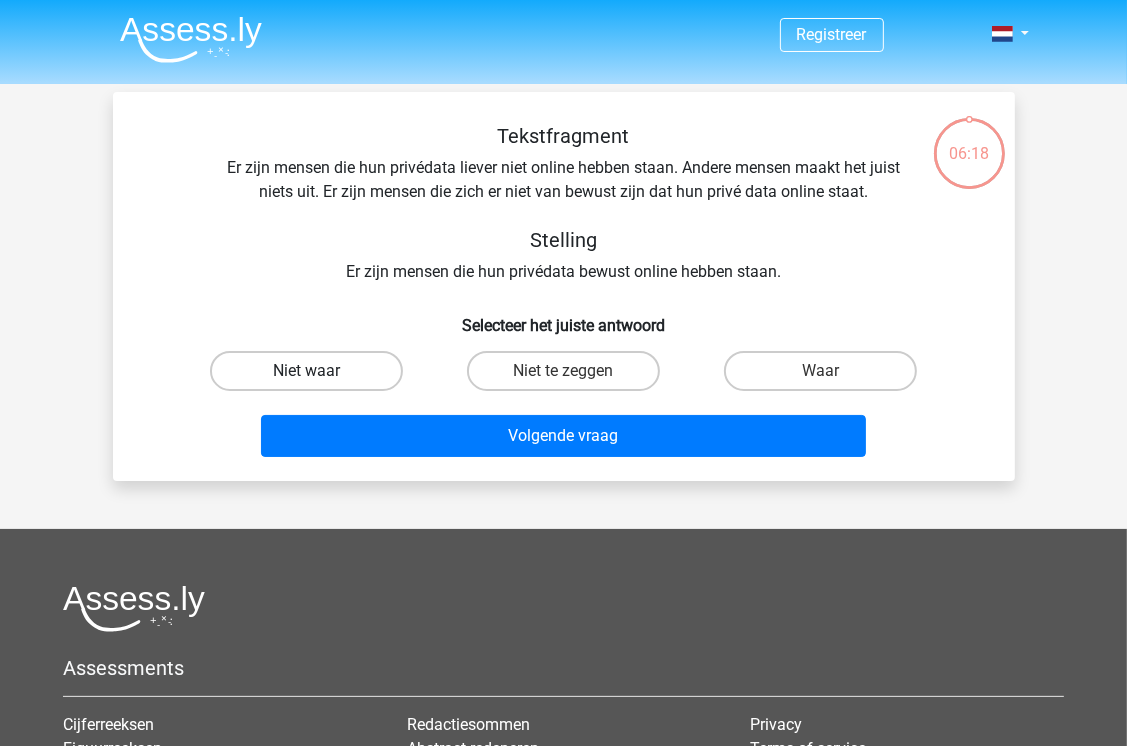 click on "Niet waar" at bounding box center [306, 371] 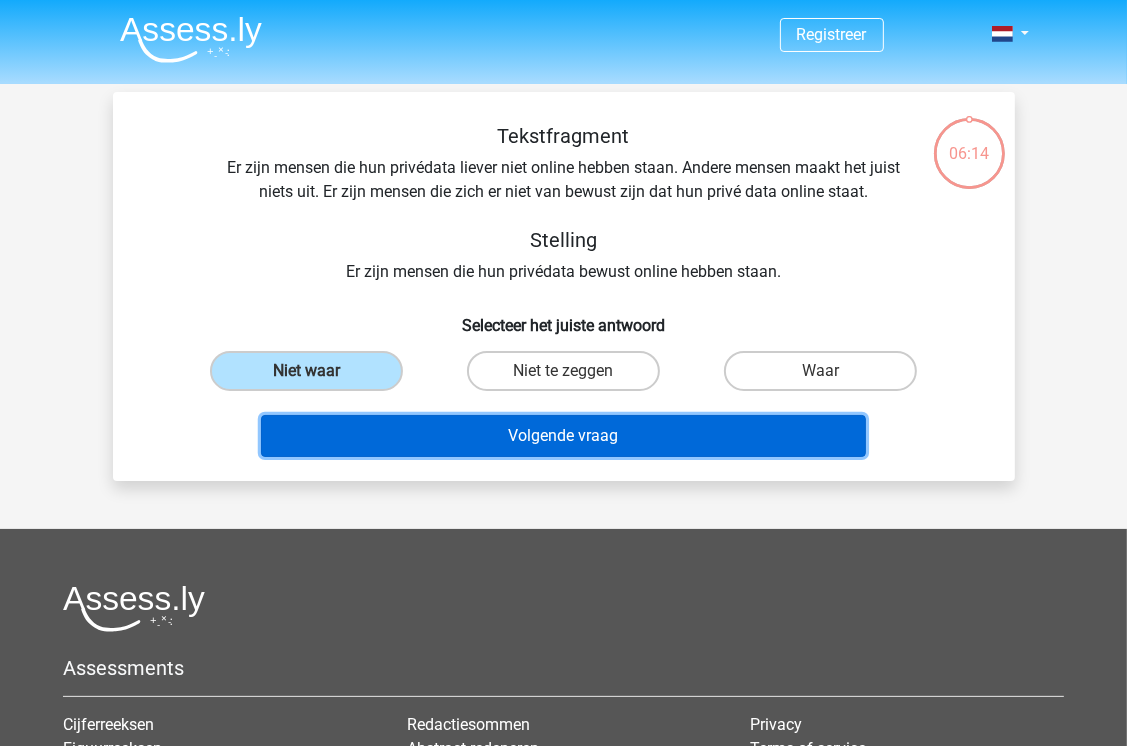 click on "Volgende vraag" at bounding box center [563, 436] 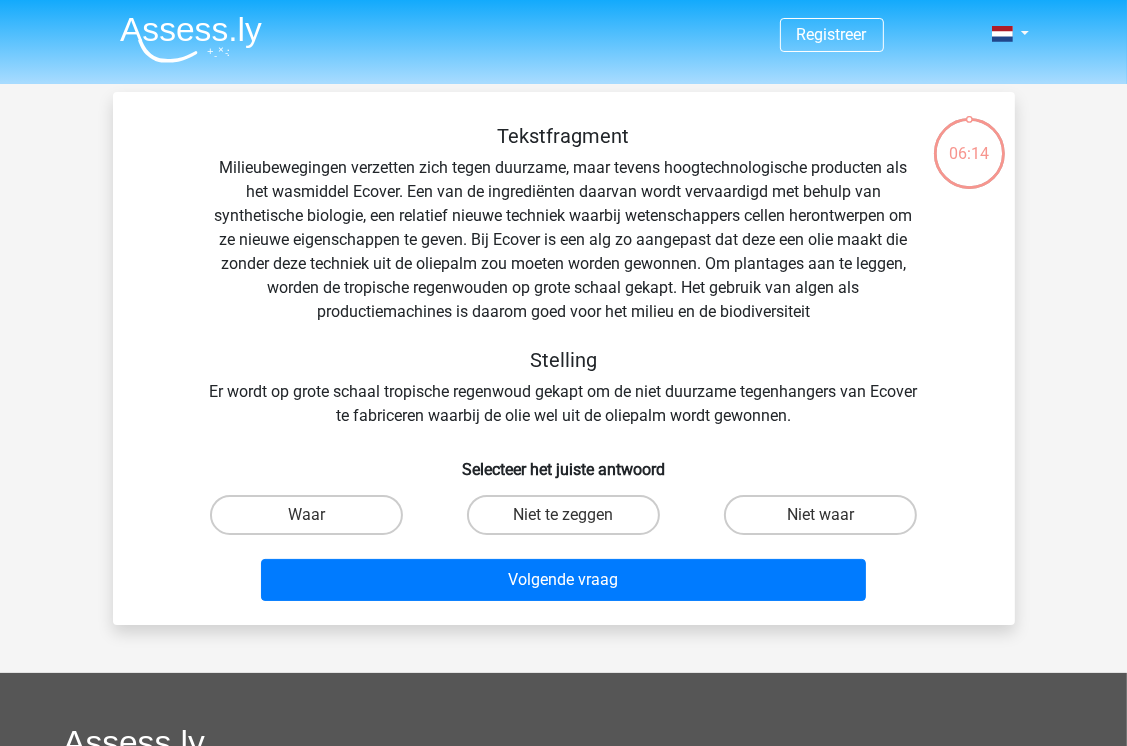 scroll, scrollTop: 92, scrollLeft: 0, axis: vertical 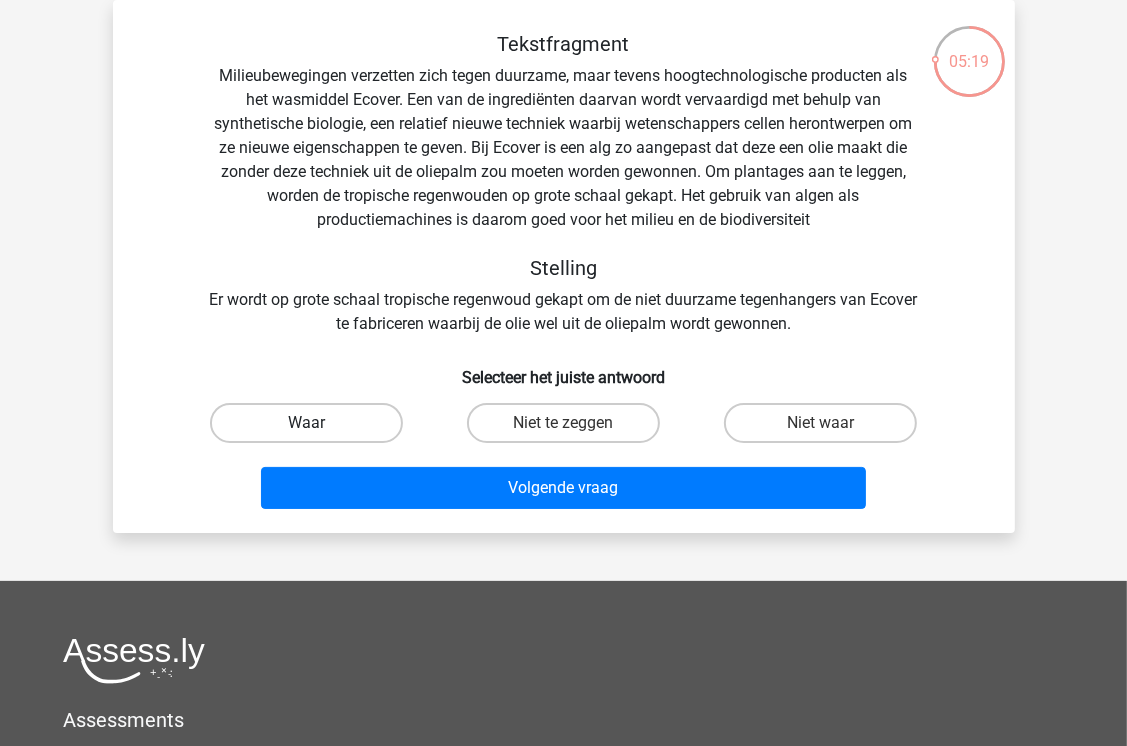 click on "Waar" at bounding box center (306, 423) 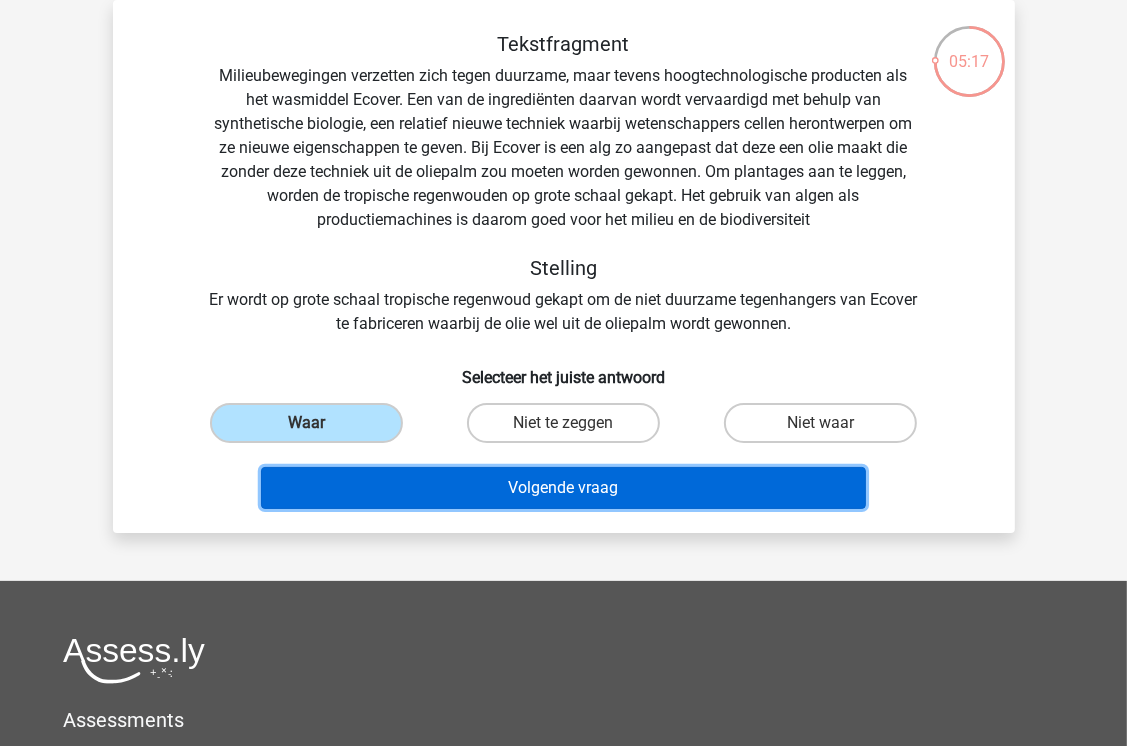 click on "Volgende vraag" at bounding box center [563, 488] 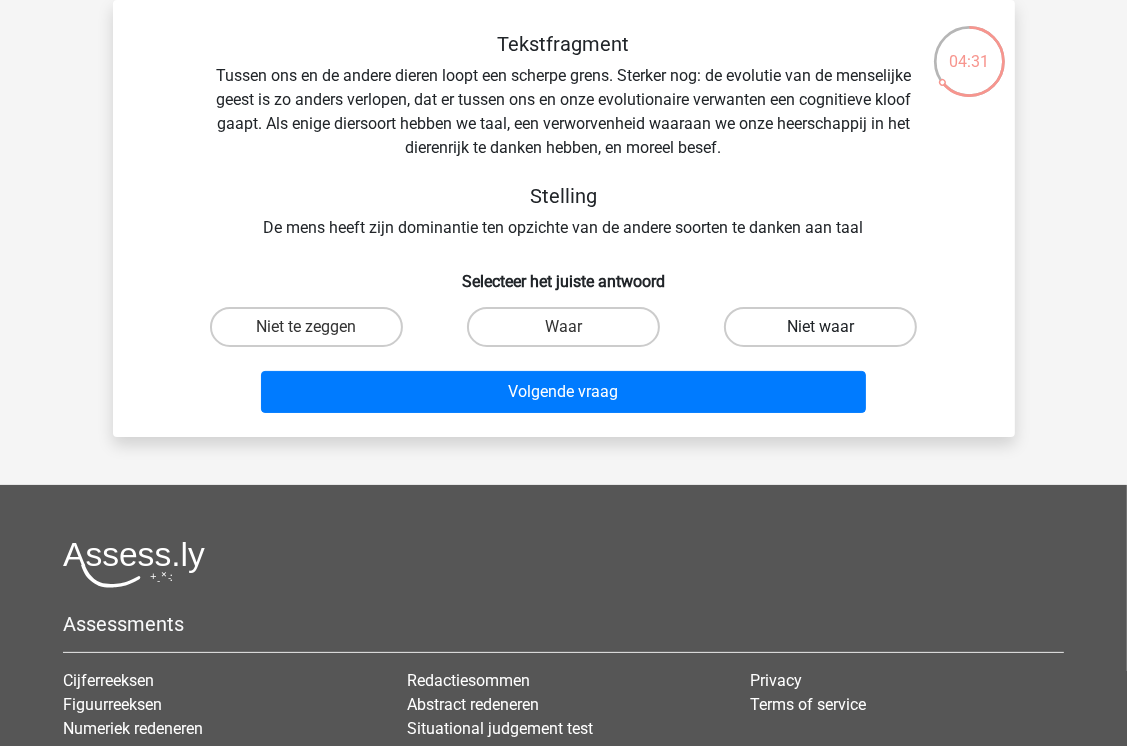 click on "Niet waar" at bounding box center (820, 327) 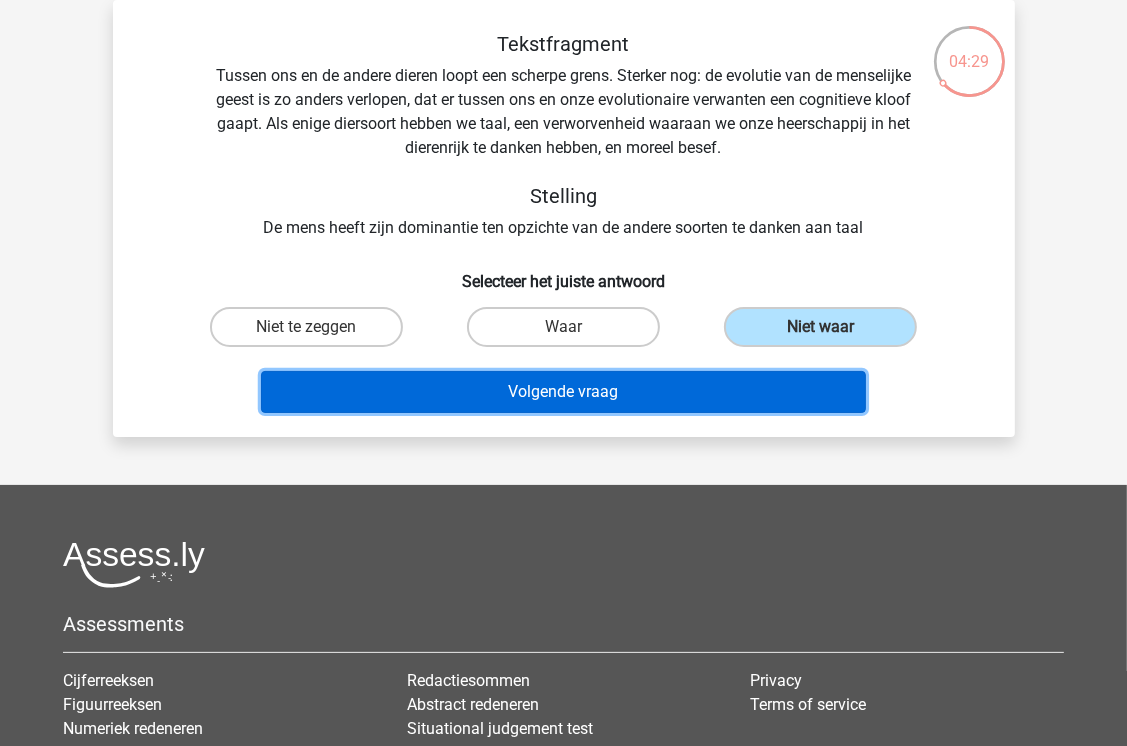 click on "Volgende vraag" at bounding box center (563, 392) 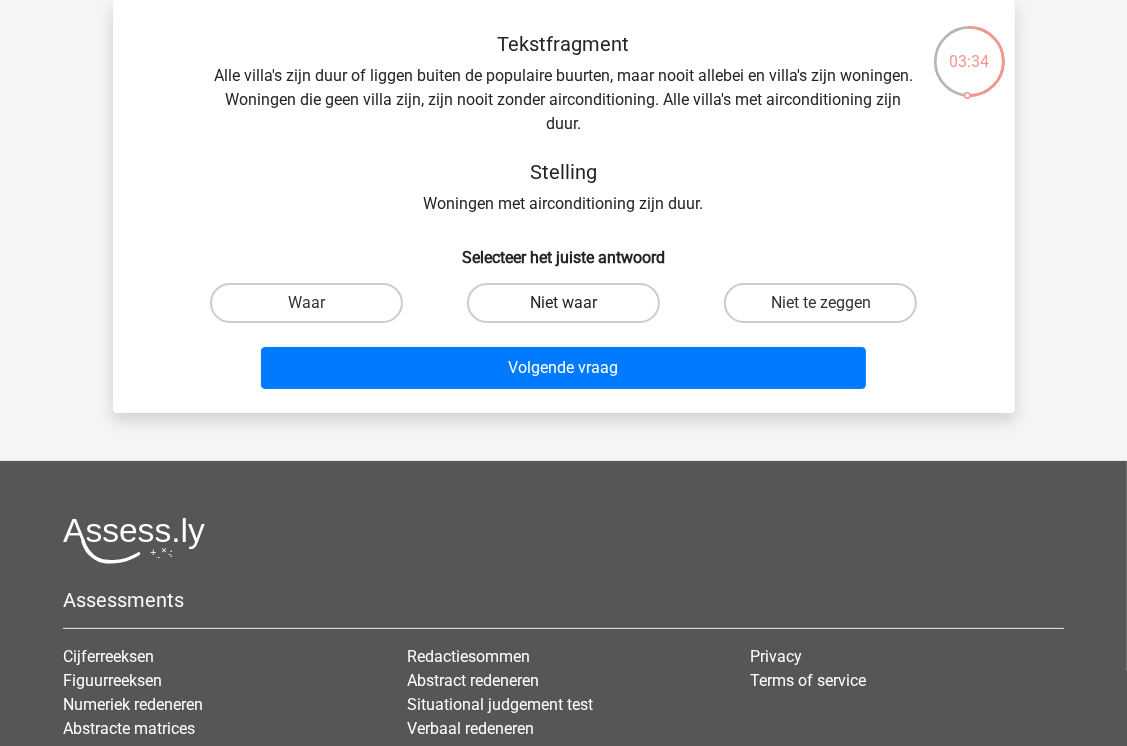 click on "Niet waar" at bounding box center (563, 303) 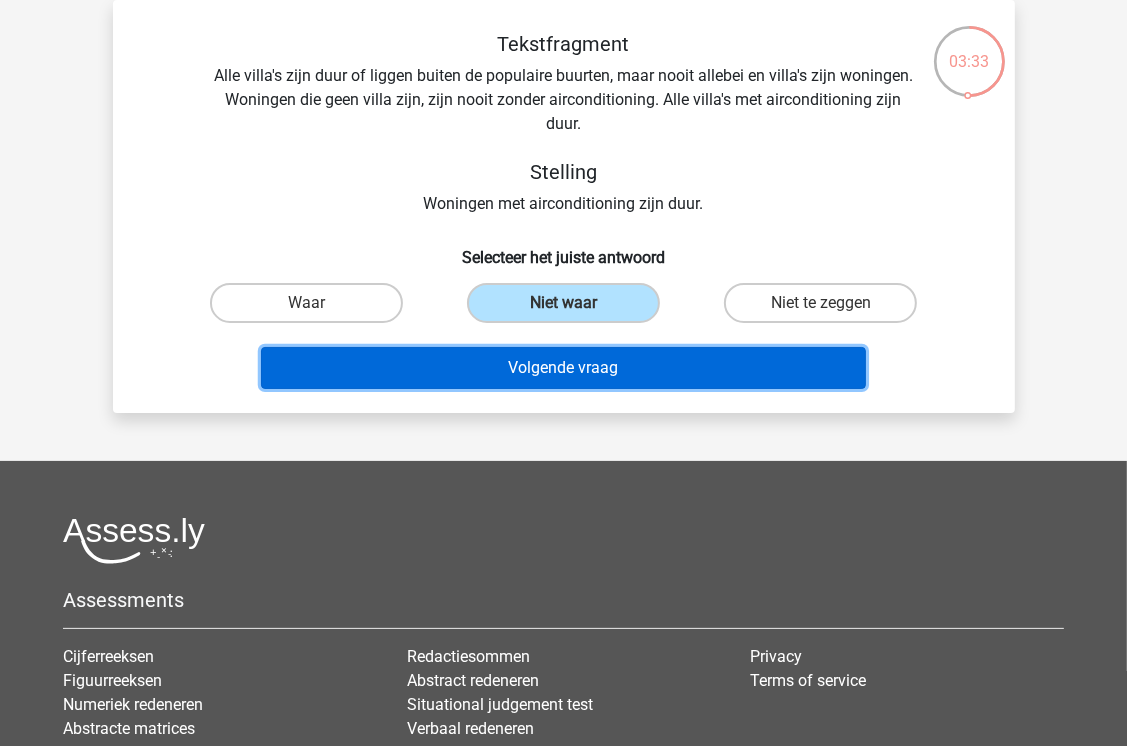 click on "Volgende vraag" at bounding box center [563, 368] 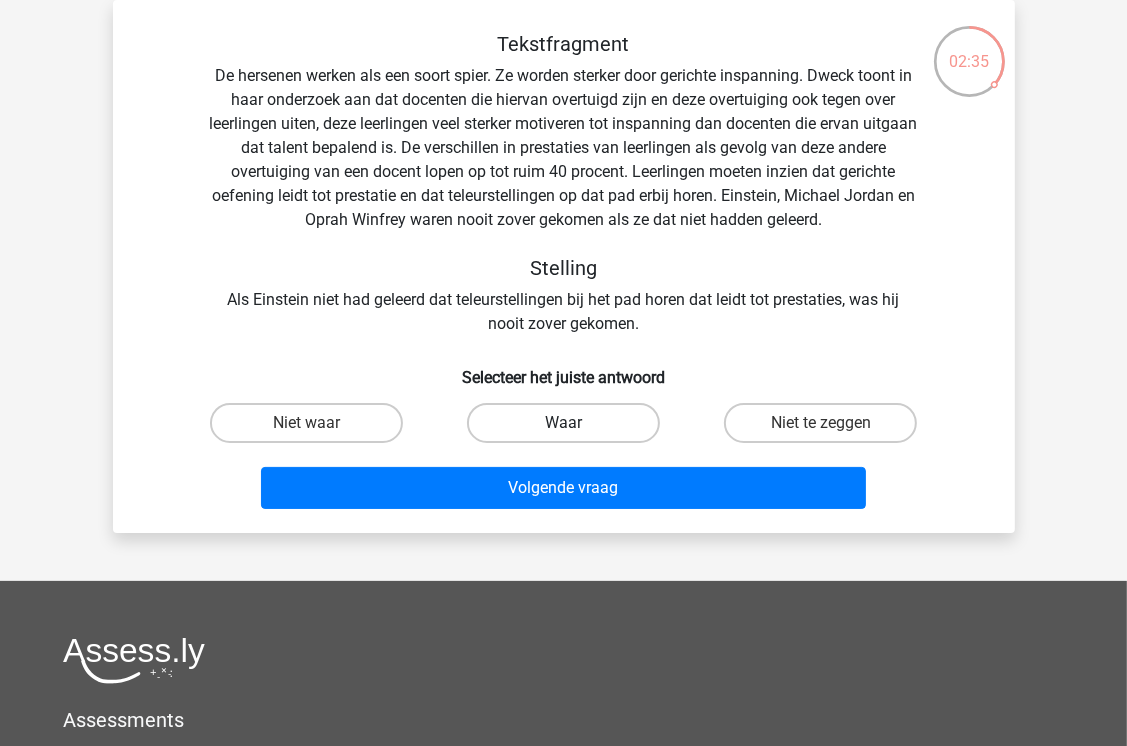 click on "Waar" at bounding box center [563, 423] 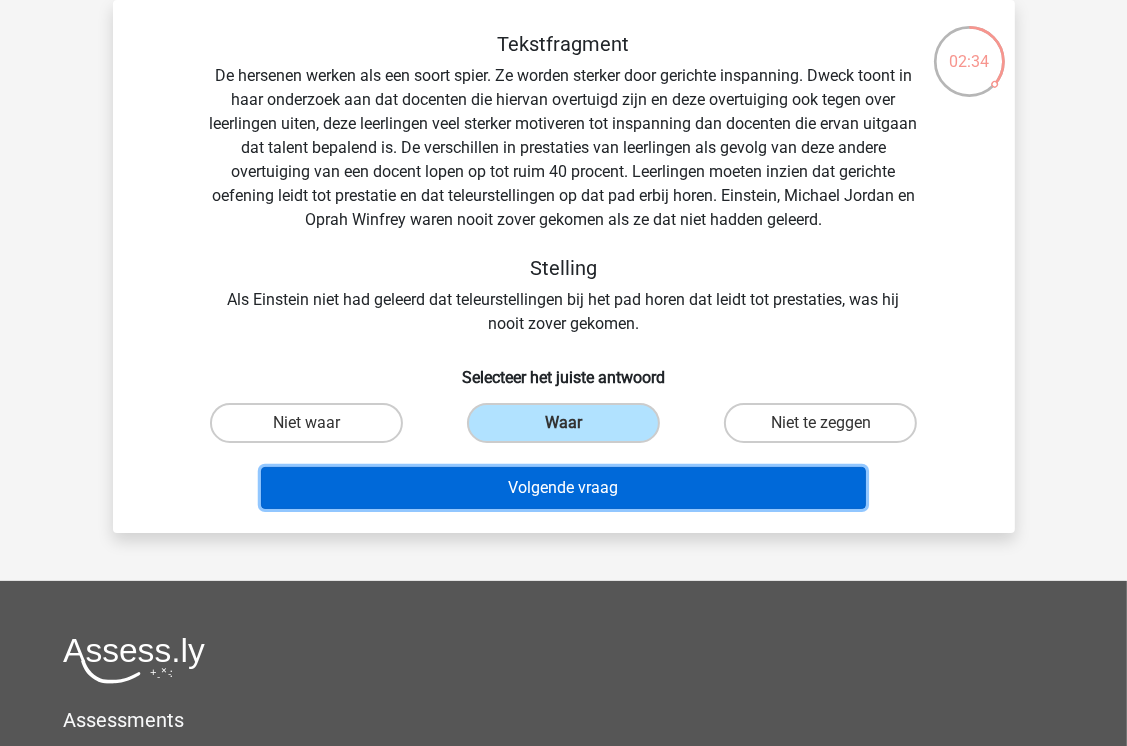 click on "Volgende vraag" at bounding box center [563, 488] 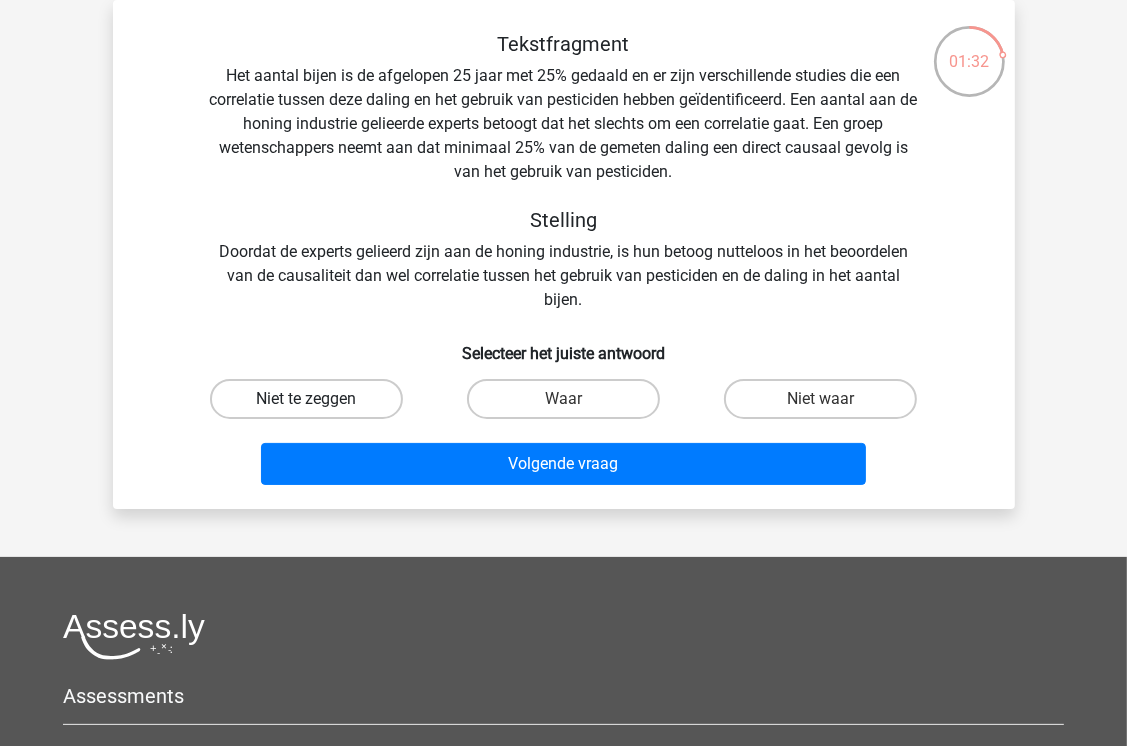 click on "Niet te zeggen" at bounding box center [306, 399] 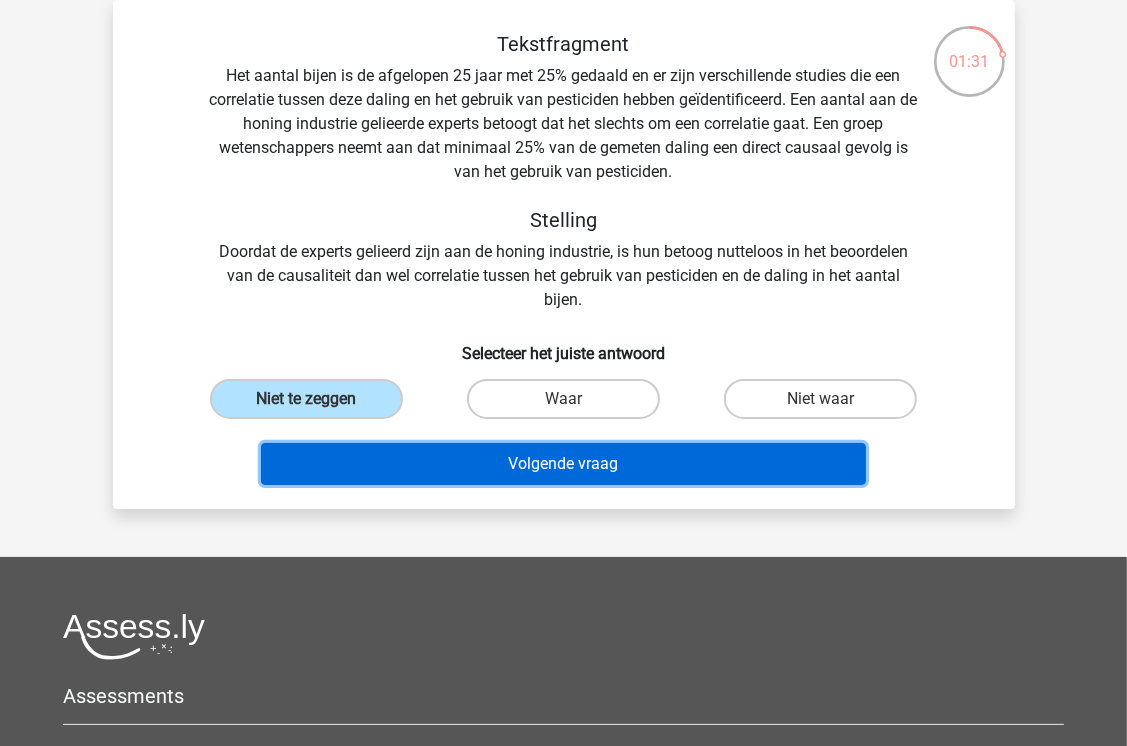 click on "Volgende vraag" at bounding box center [563, 464] 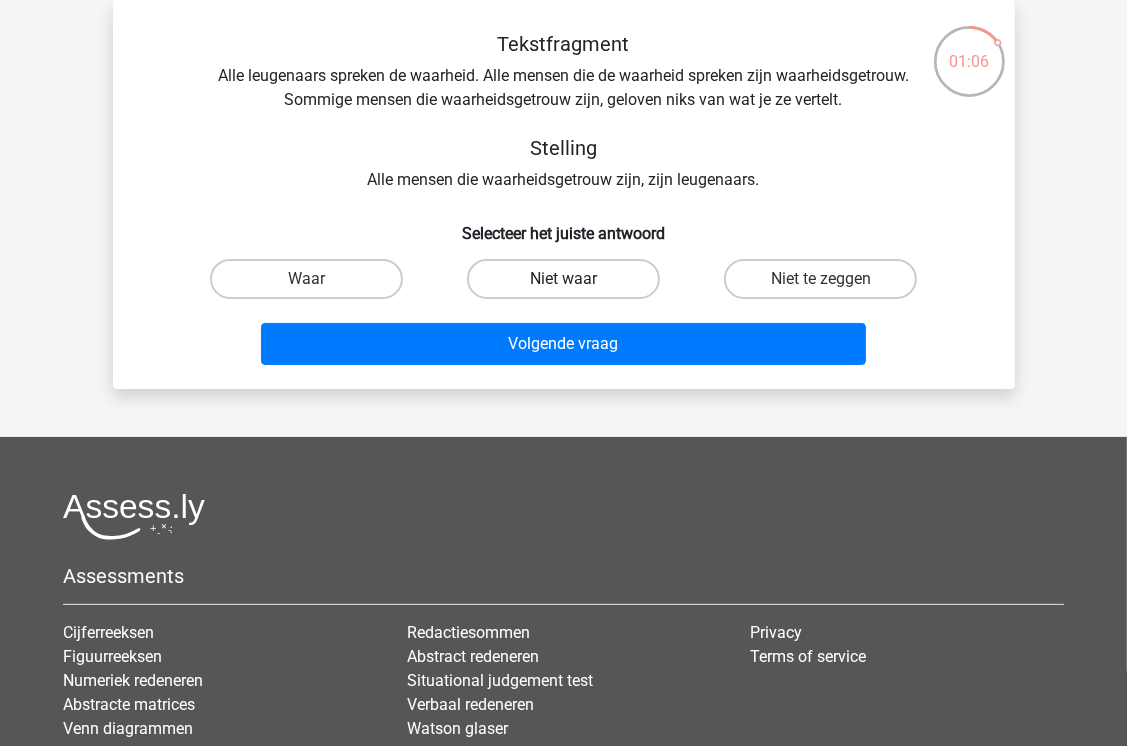 click on "Niet waar" at bounding box center [563, 279] 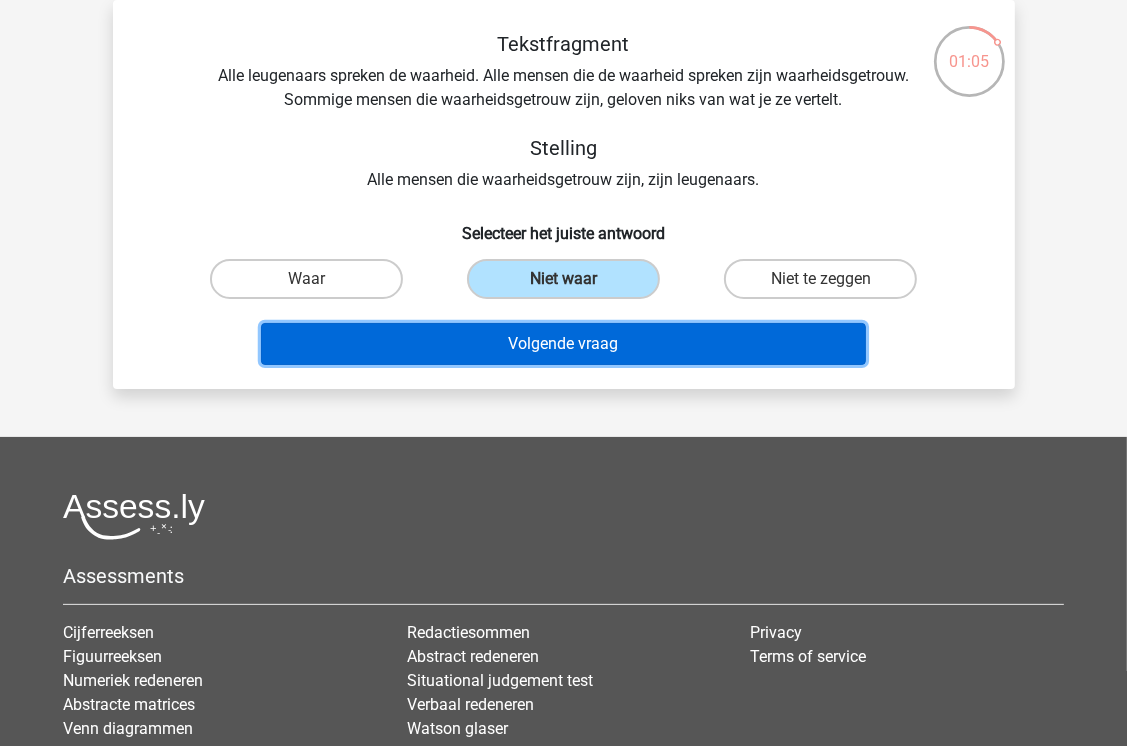 click on "Volgende vraag" at bounding box center [563, 344] 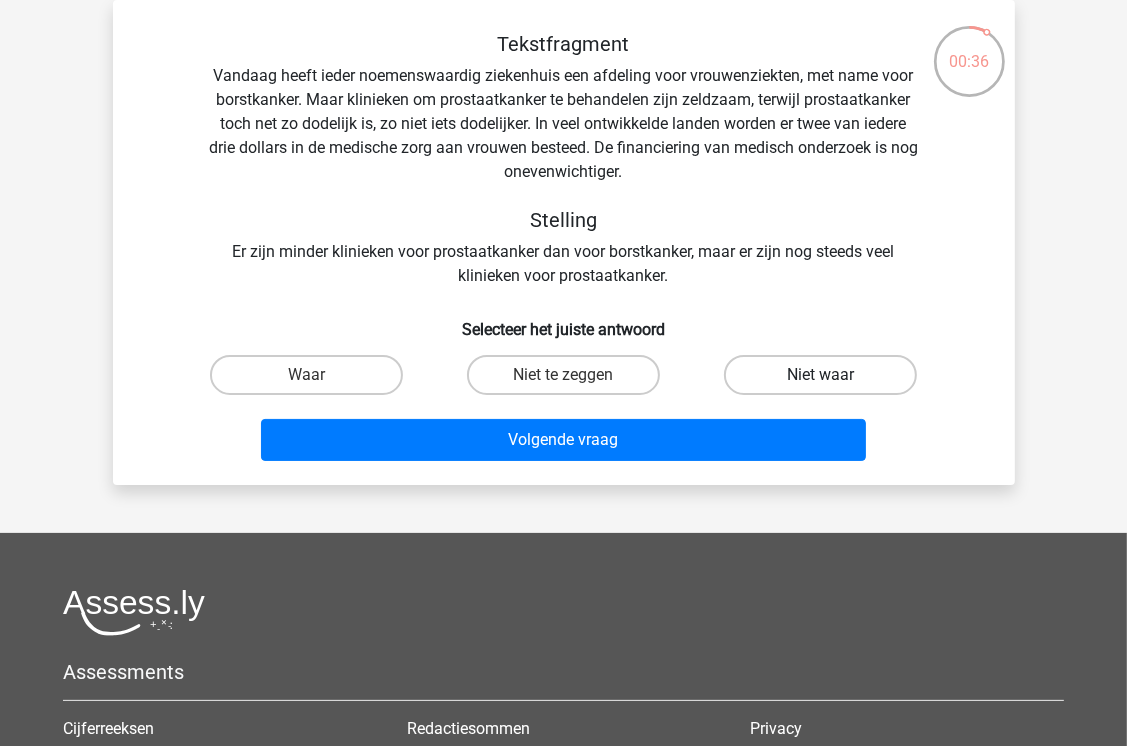 click on "Niet waar" at bounding box center [820, 375] 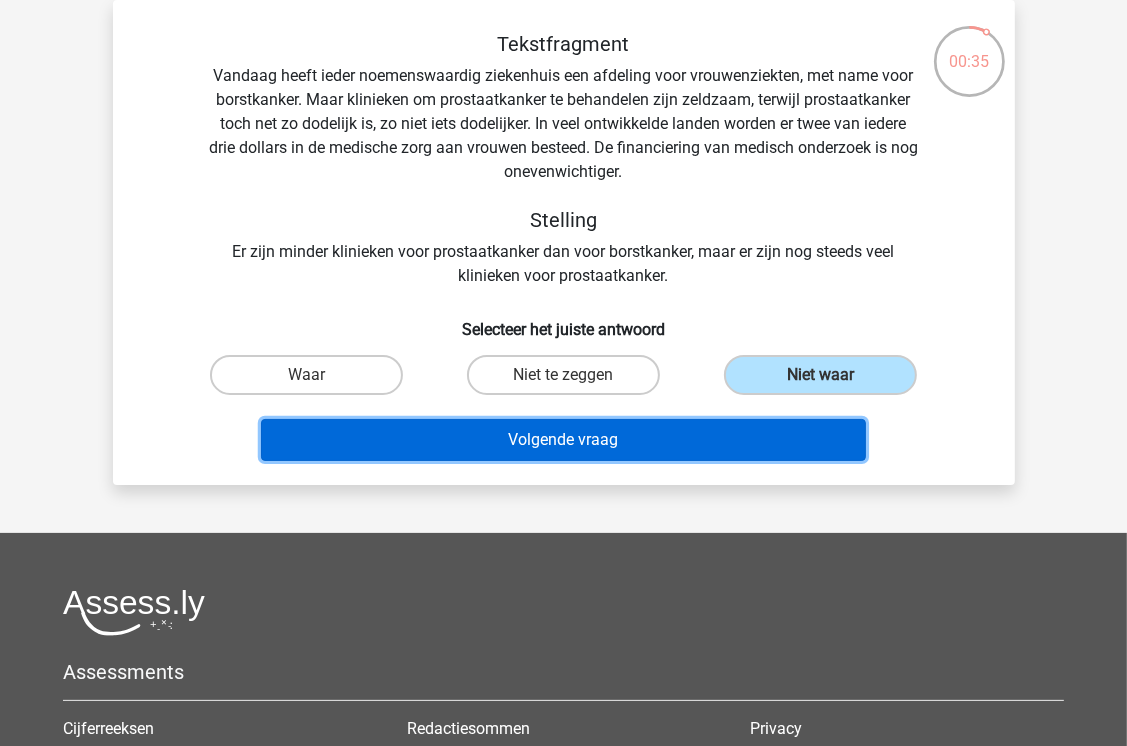 click on "Volgende vraag" at bounding box center (563, 440) 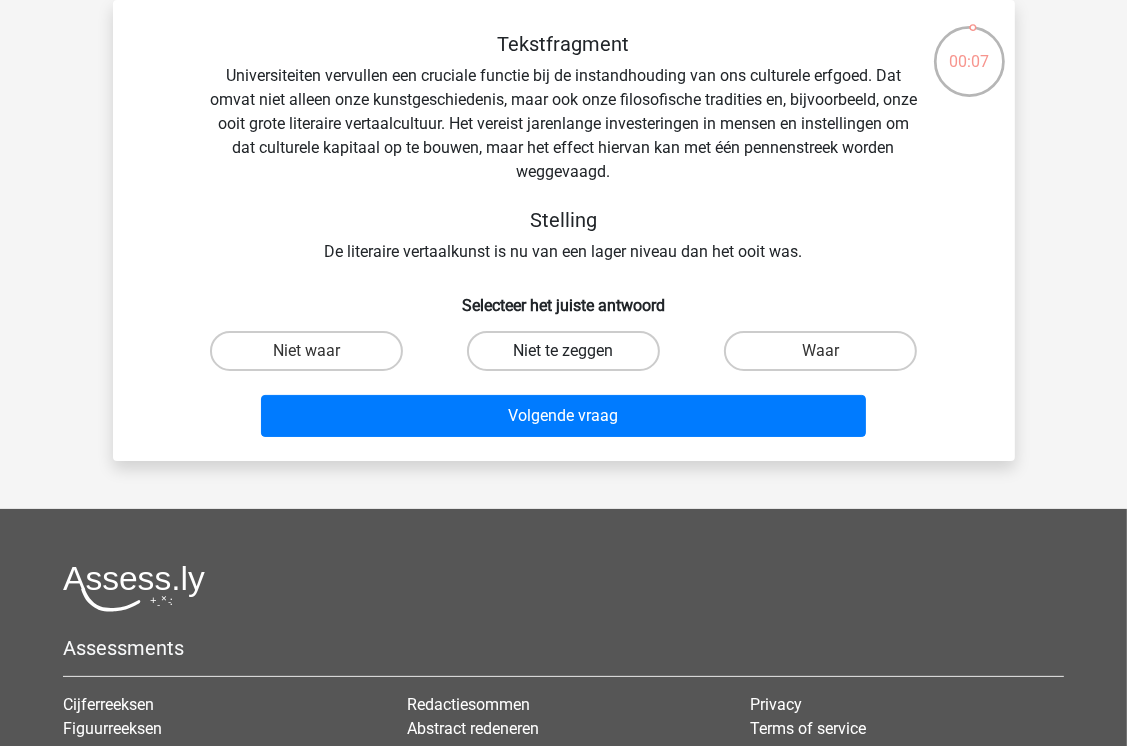 click on "Niet te zeggen" at bounding box center [563, 351] 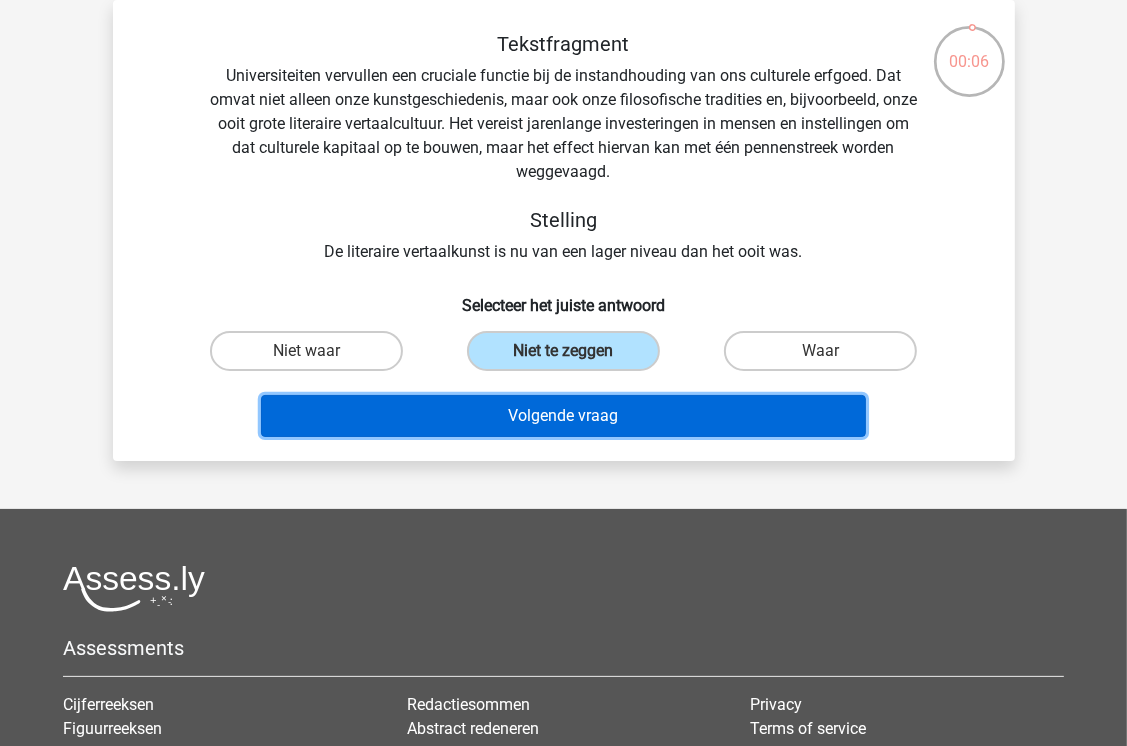 click on "Volgende vraag" at bounding box center (563, 416) 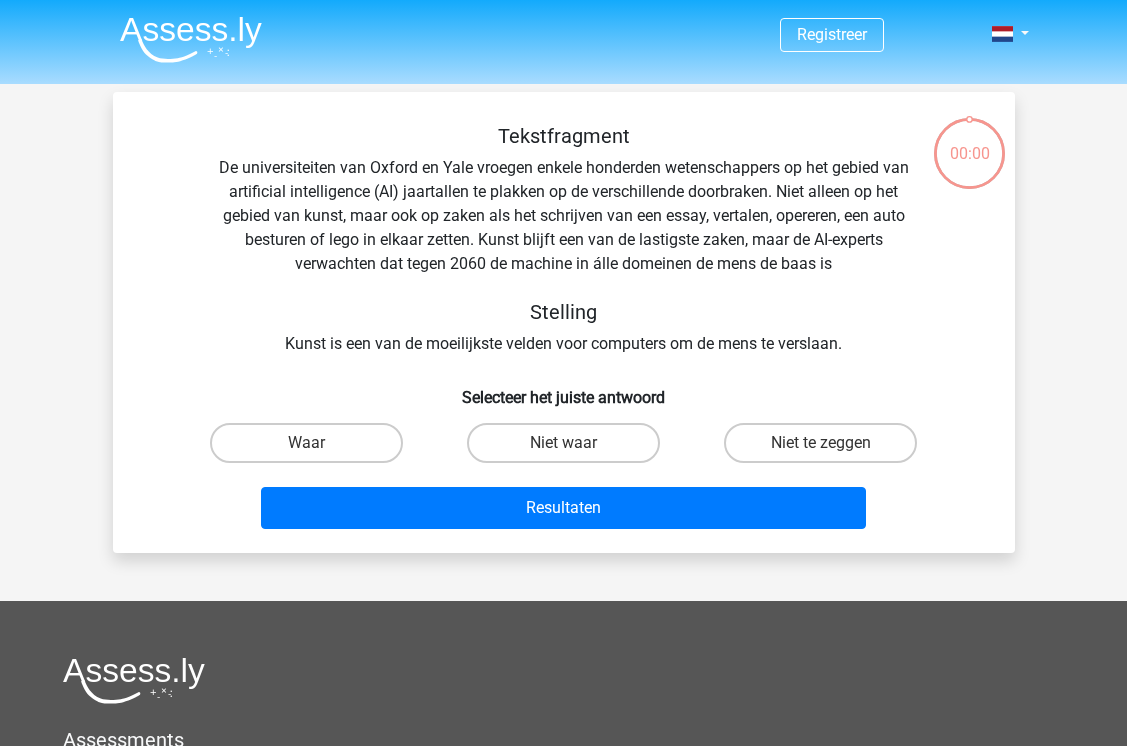 scroll, scrollTop: 92, scrollLeft: 0, axis: vertical 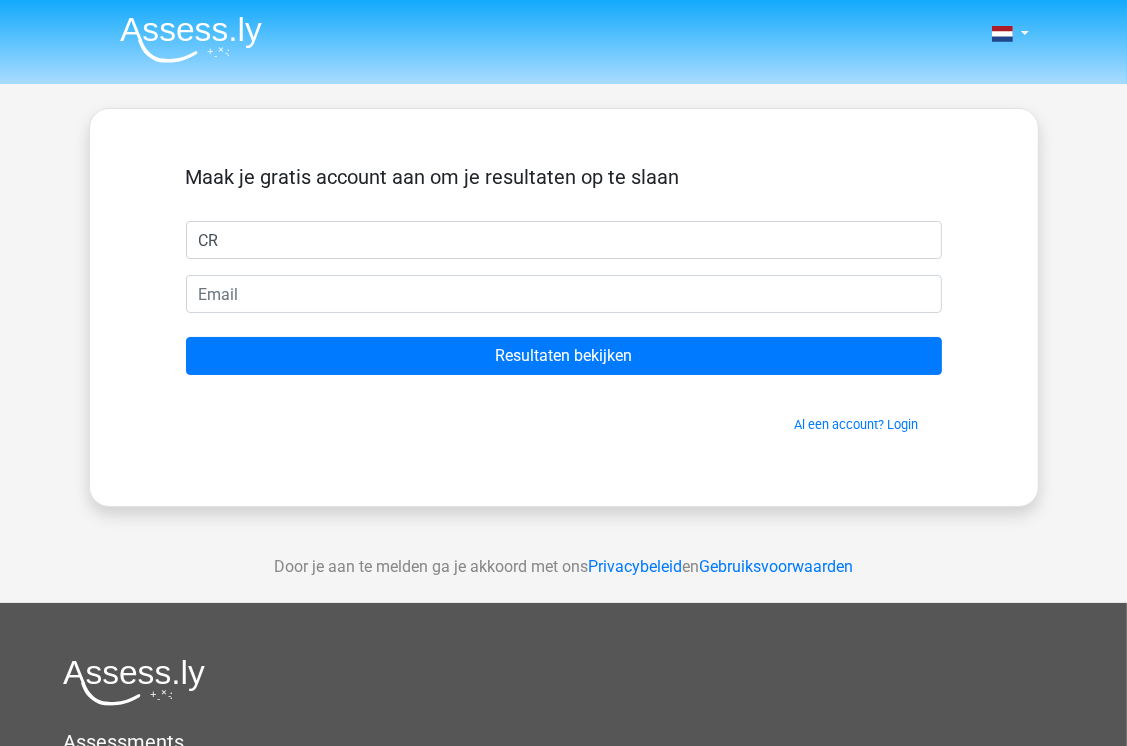 type on "C" 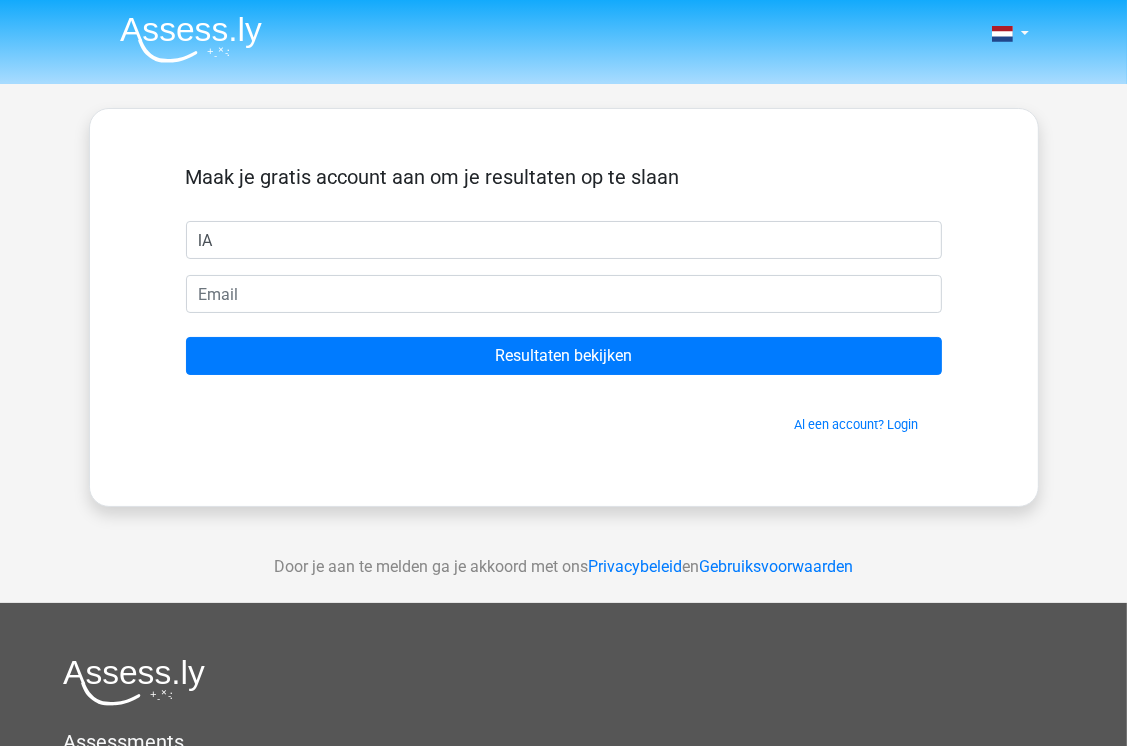type on "l" 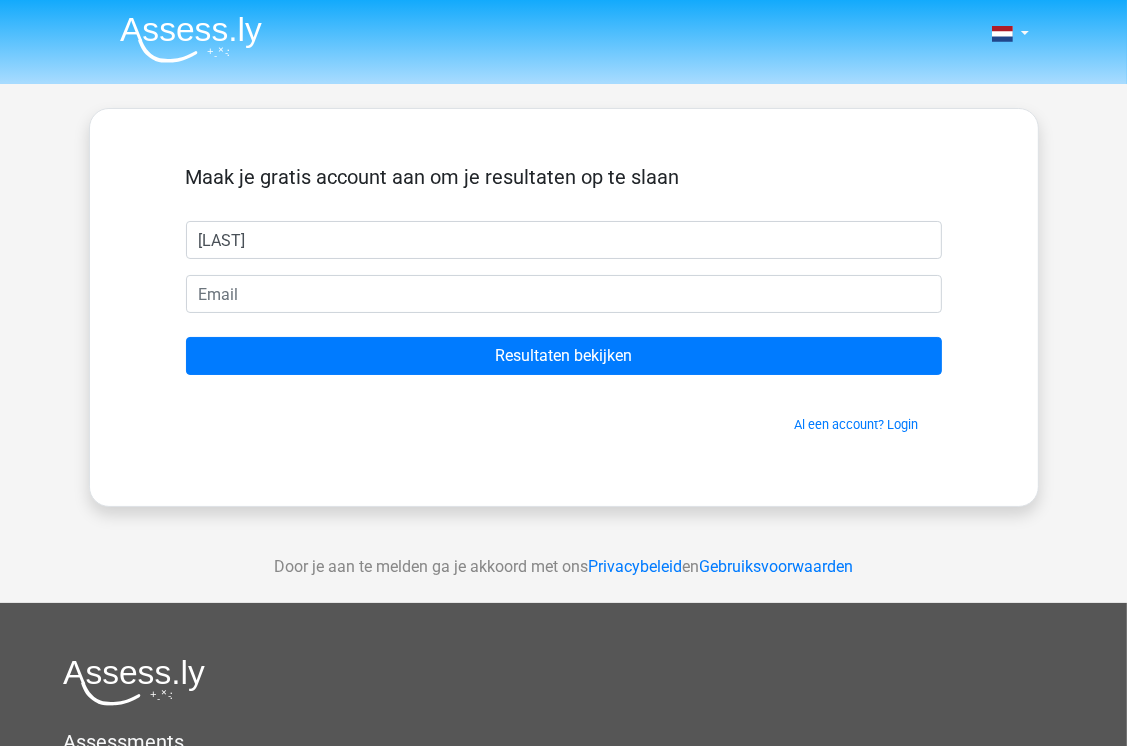 type on "[LAST]" 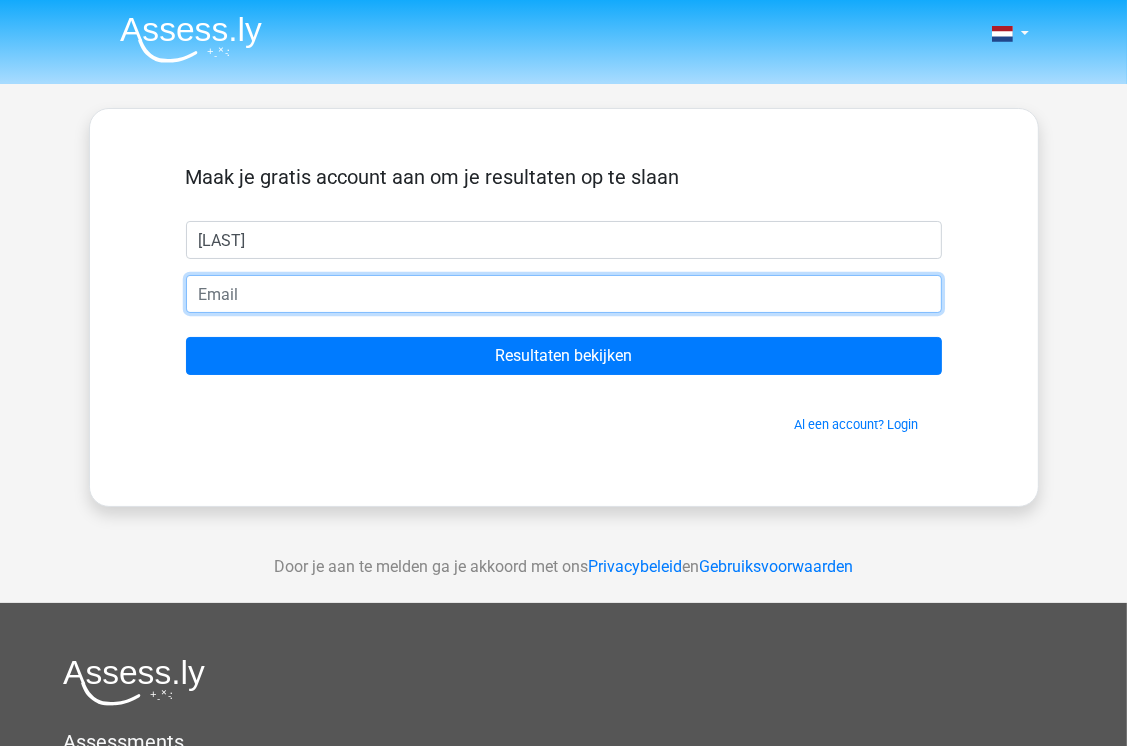 click at bounding box center (564, 294) 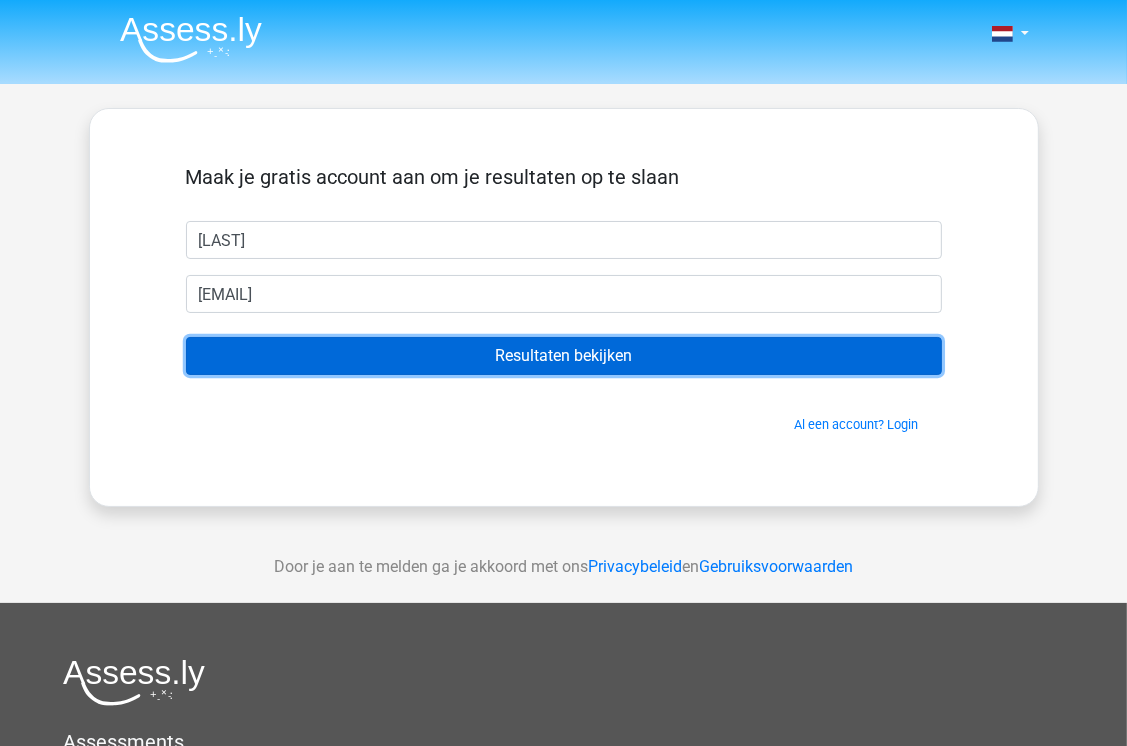 click on "Resultaten bekijken" at bounding box center (564, 356) 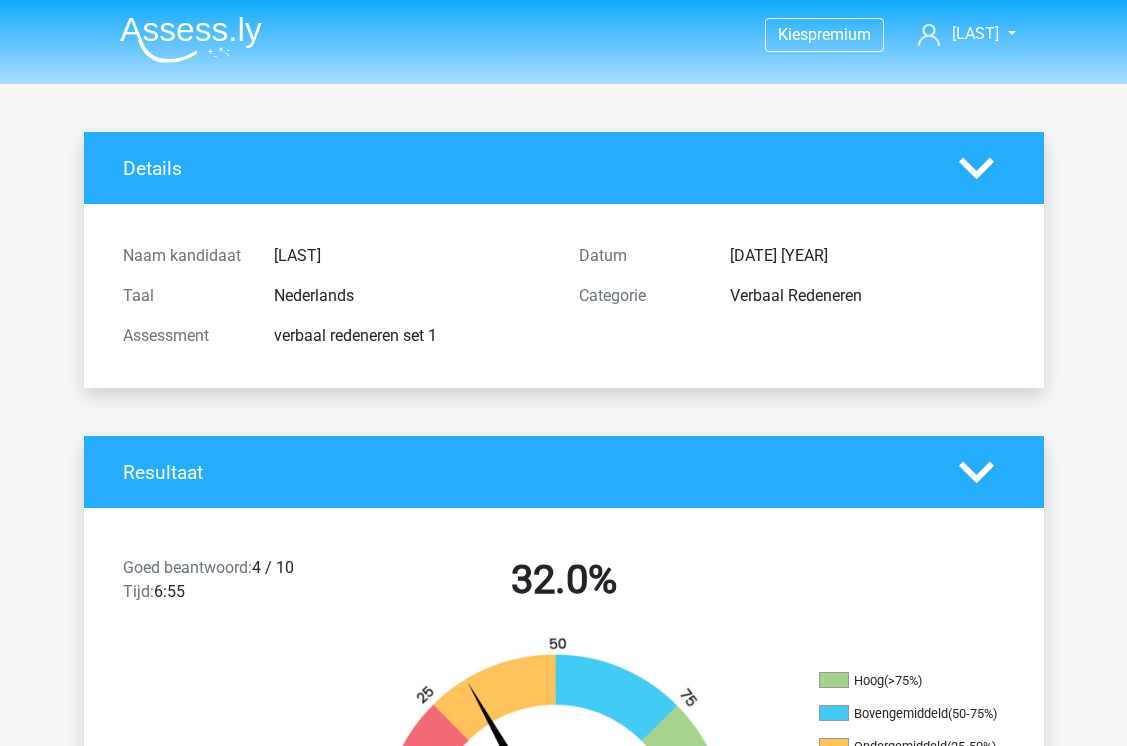 scroll, scrollTop: 0, scrollLeft: 0, axis: both 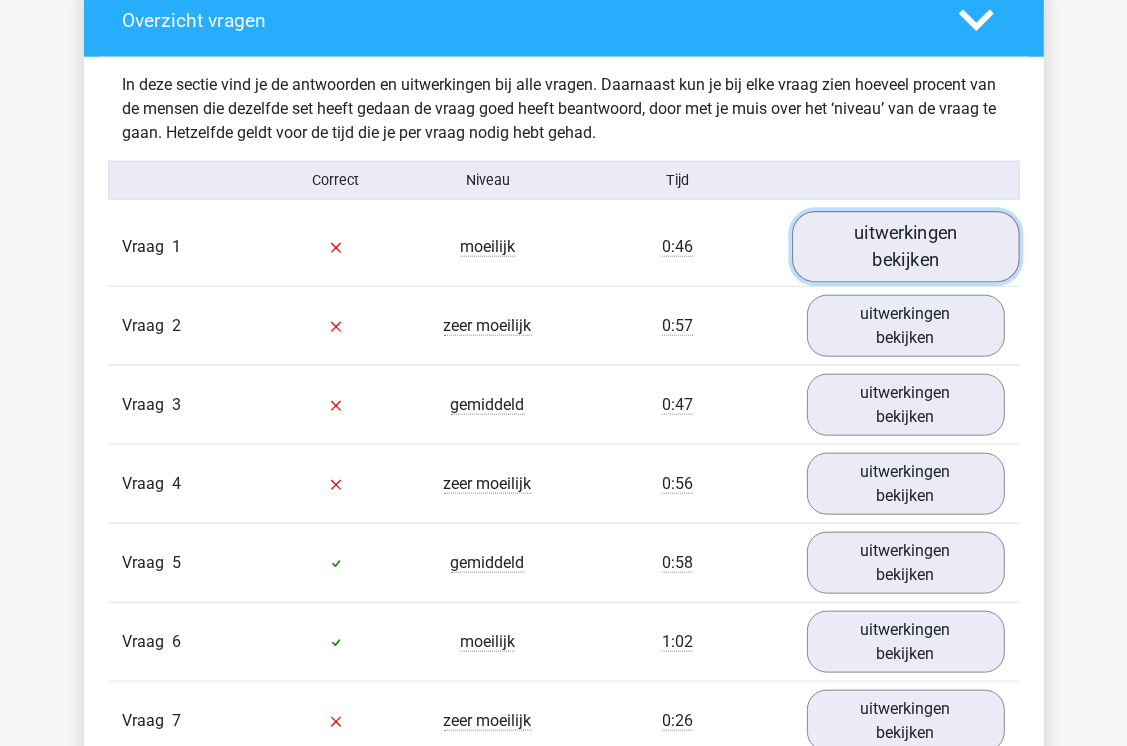 click on "uitwerkingen bekijken" at bounding box center (906, 247) 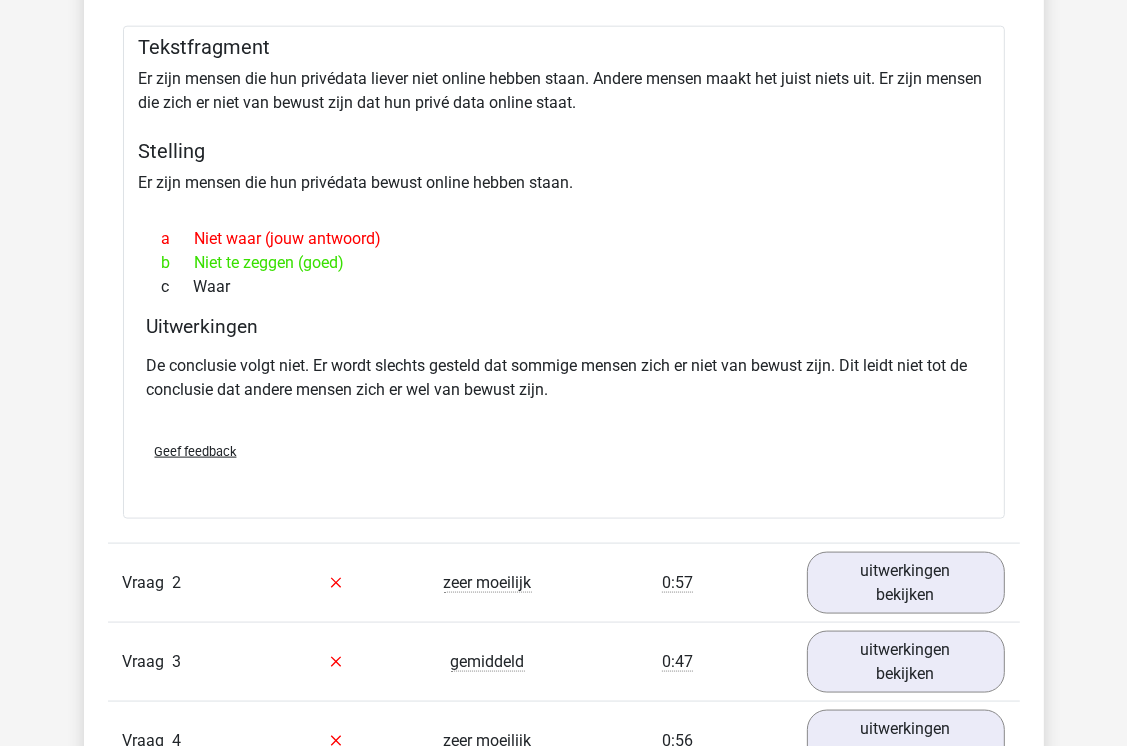 scroll, scrollTop: 1798, scrollLeft: 0, axis: vertical 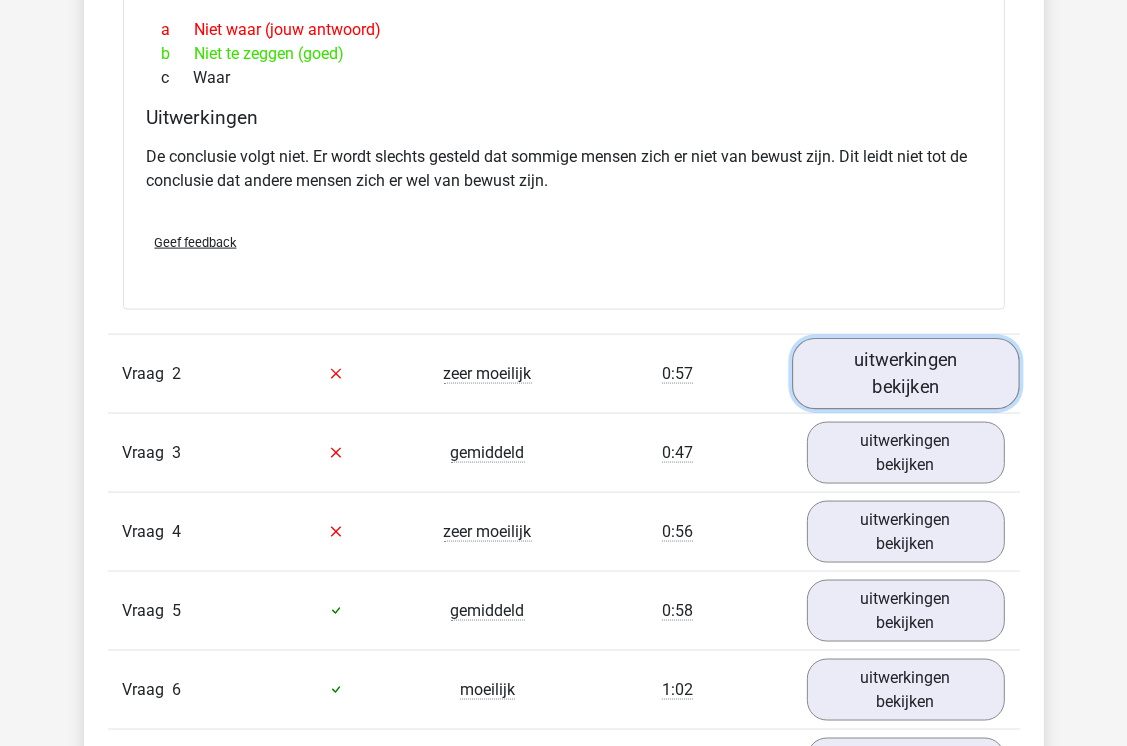 click on "uitwerkingen bekijken" at bounding box center [906, 373] 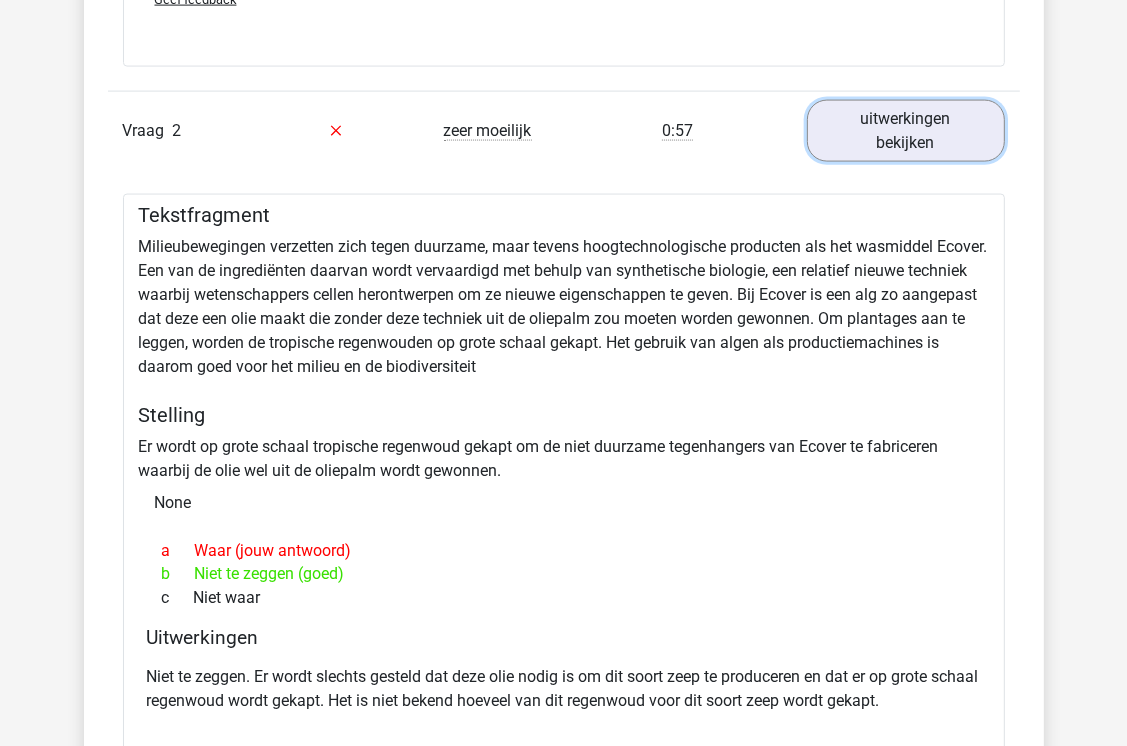 scroll, scrollTop: 2258, scrollLeft: 0, axis: vertical 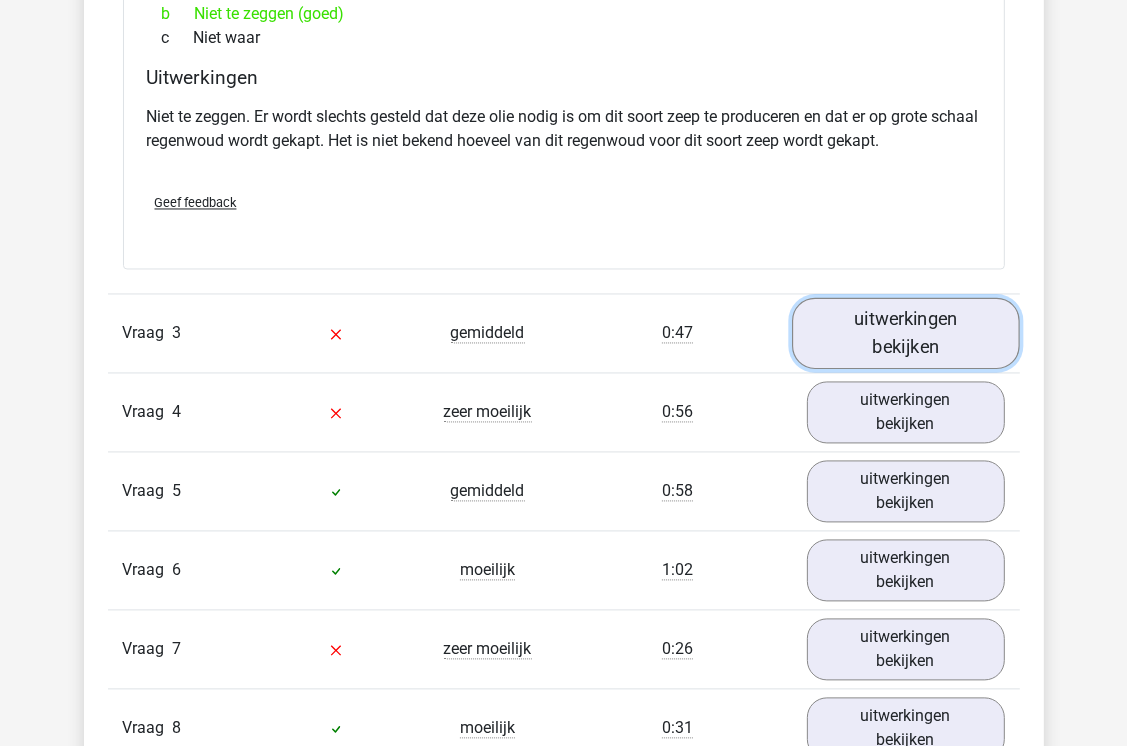 click on "uitwerkingen bekijken" at bounding box center [906, 333] 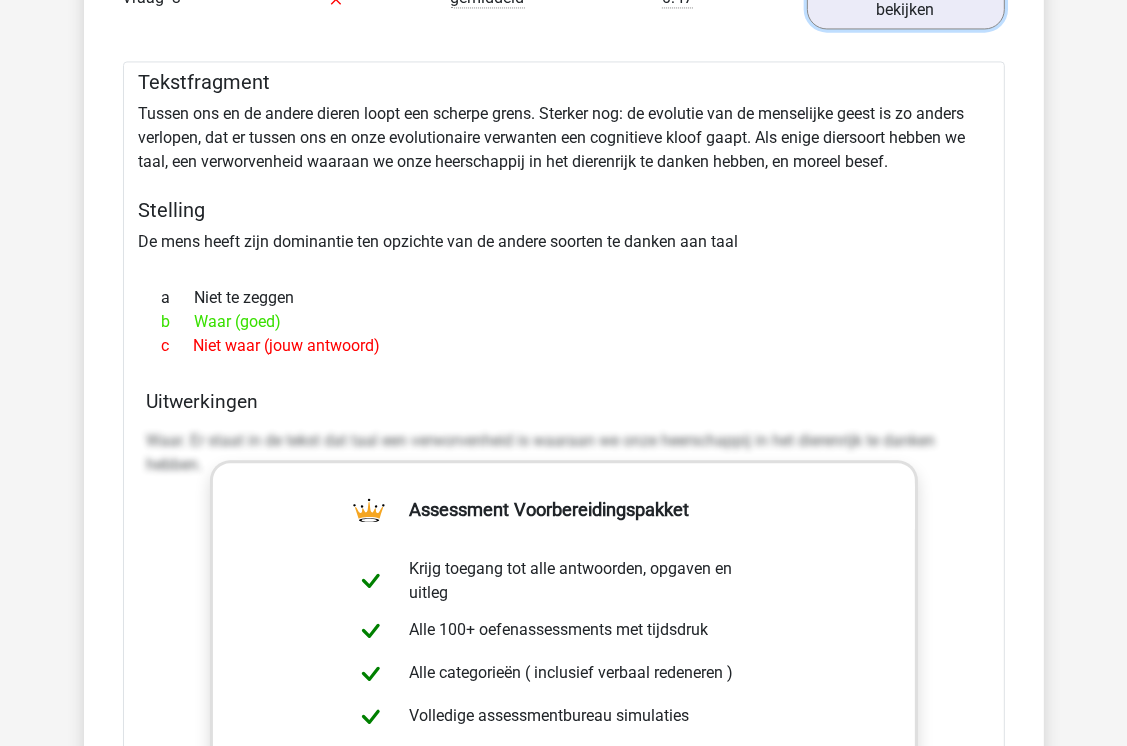scroll, scrollTop: 3124, scrollLeft: 0, axis: vertical 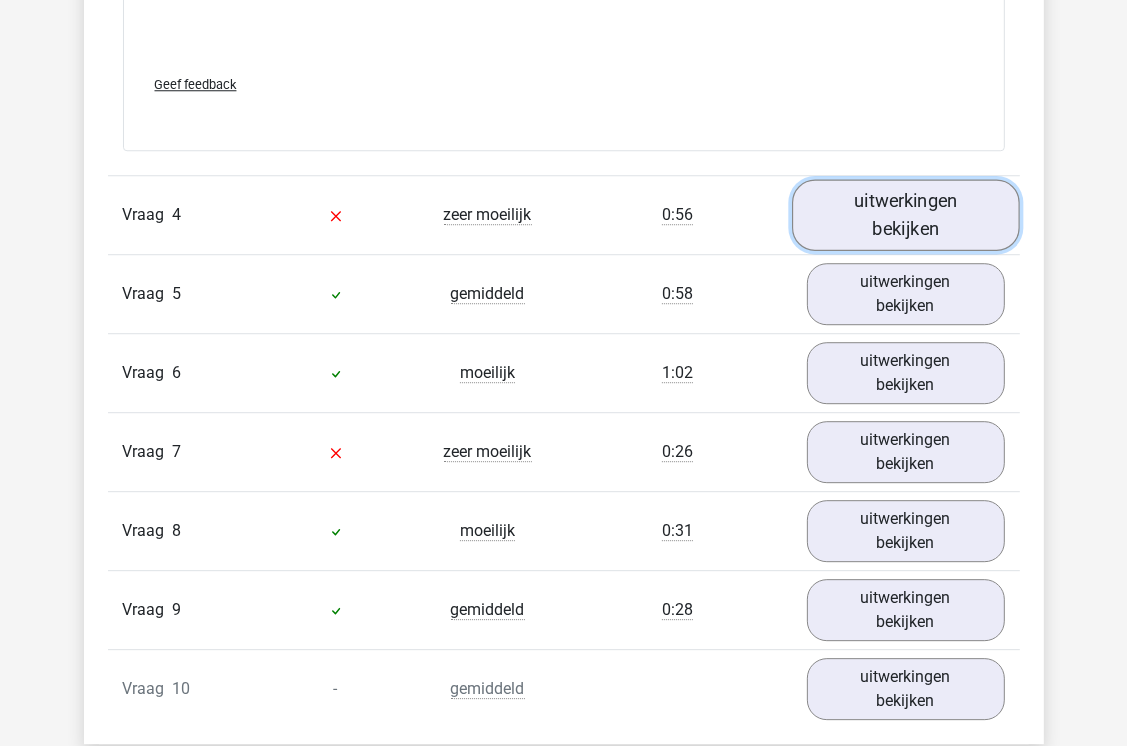 click on "uitwerkingen bekijken" at bounding box center [906, 214] 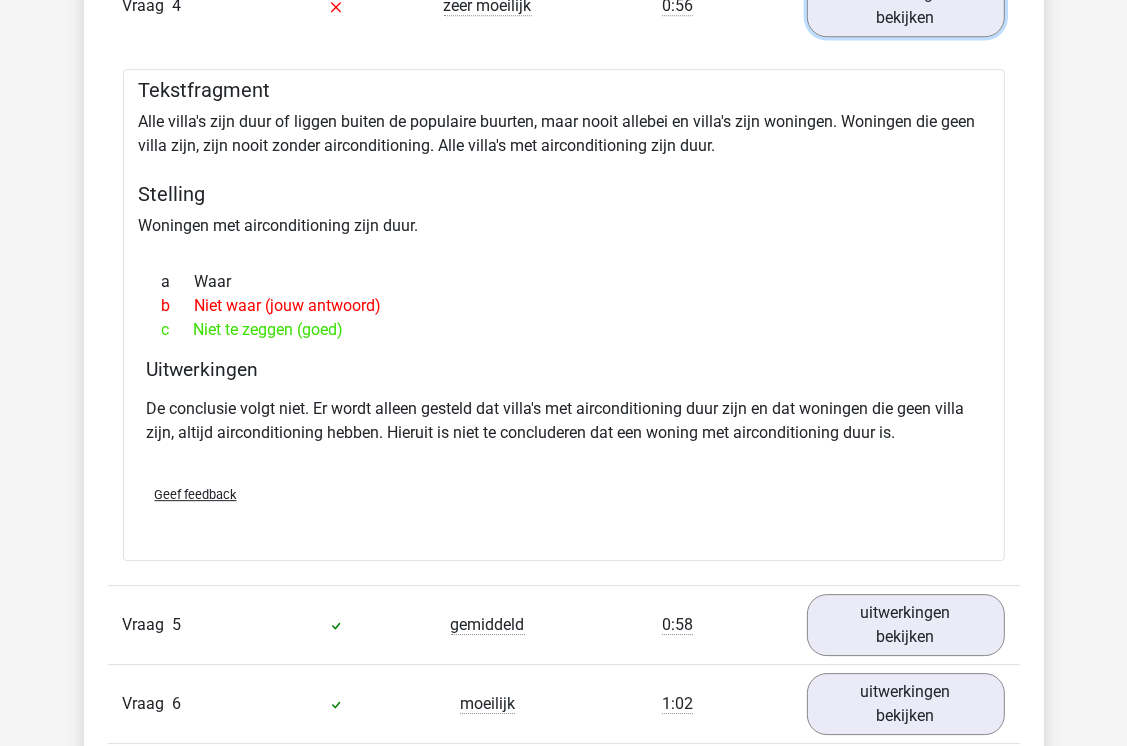 scroll, scrollTop: 4320, scrollLeft: 0, axis: vertical 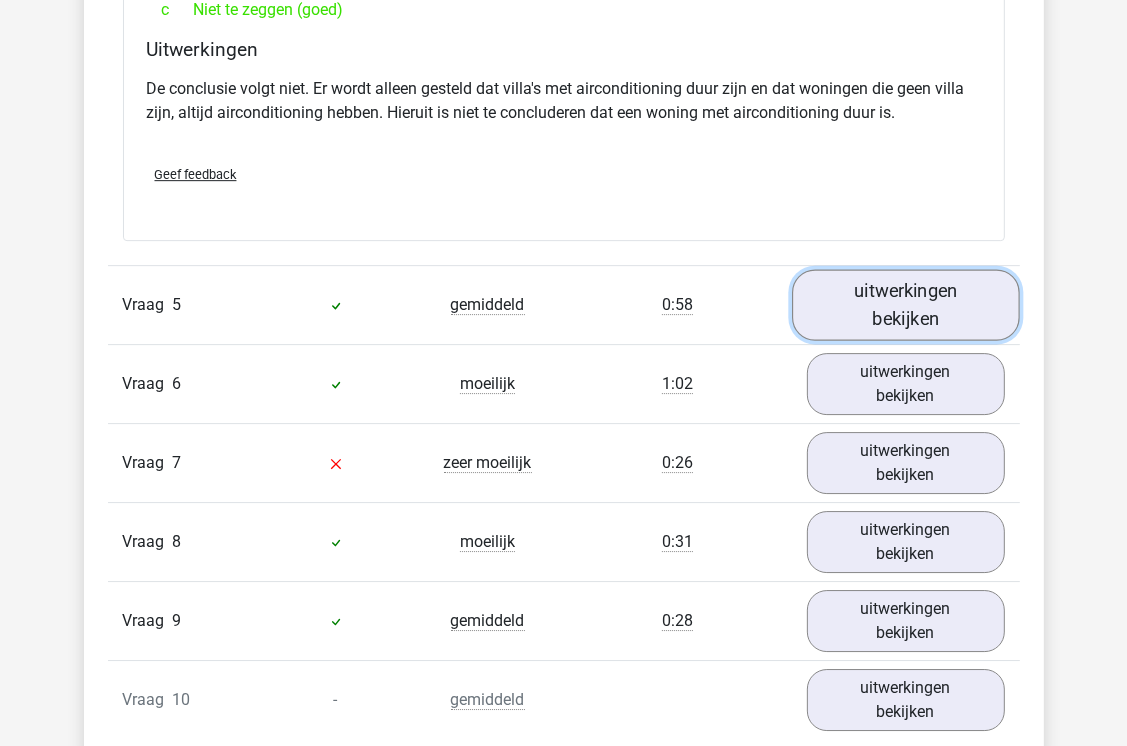 click on "uitwerkingen bekijken" at bounding box center [906, 305] 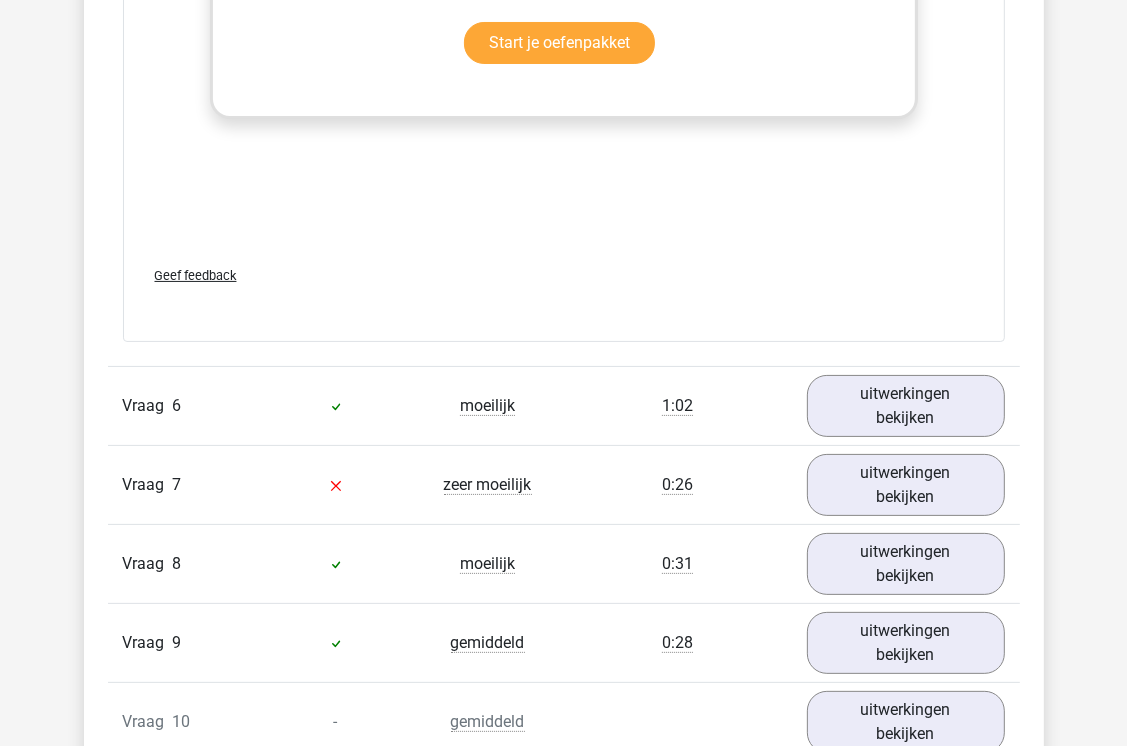 scroll, scrollTop: 5811, scrollLeft: 0, axis: vertical 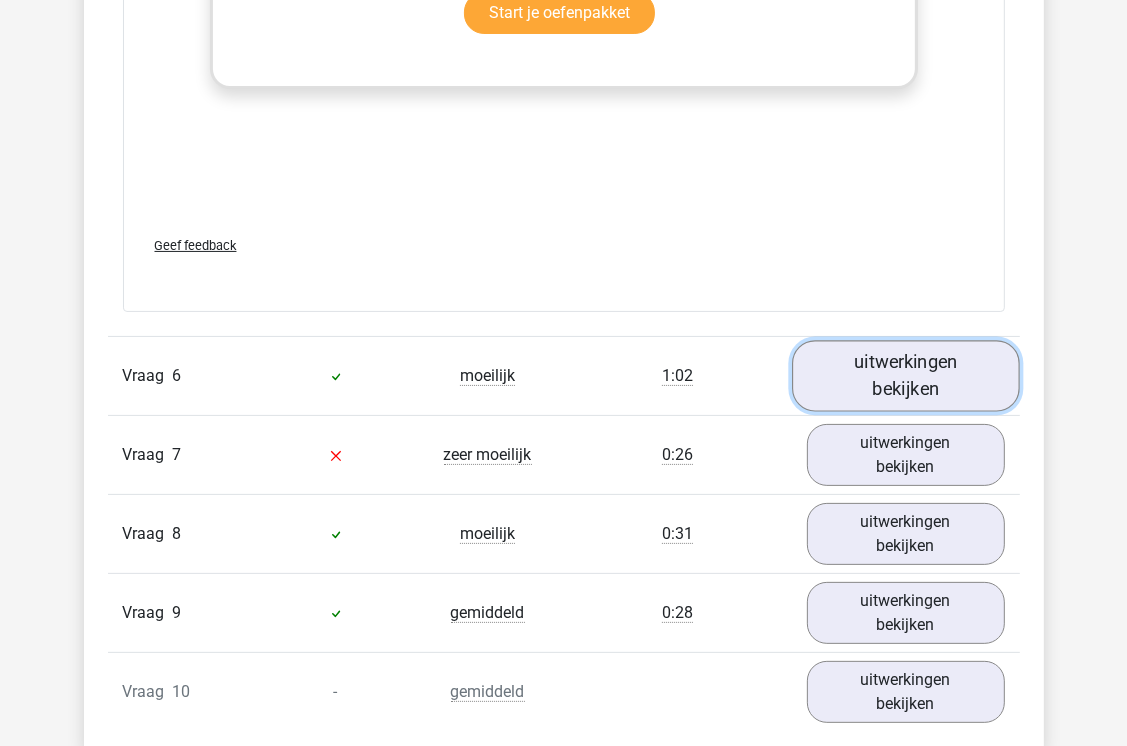 click on "uitwerkingen bekijken" at bounding box center (906, 376) 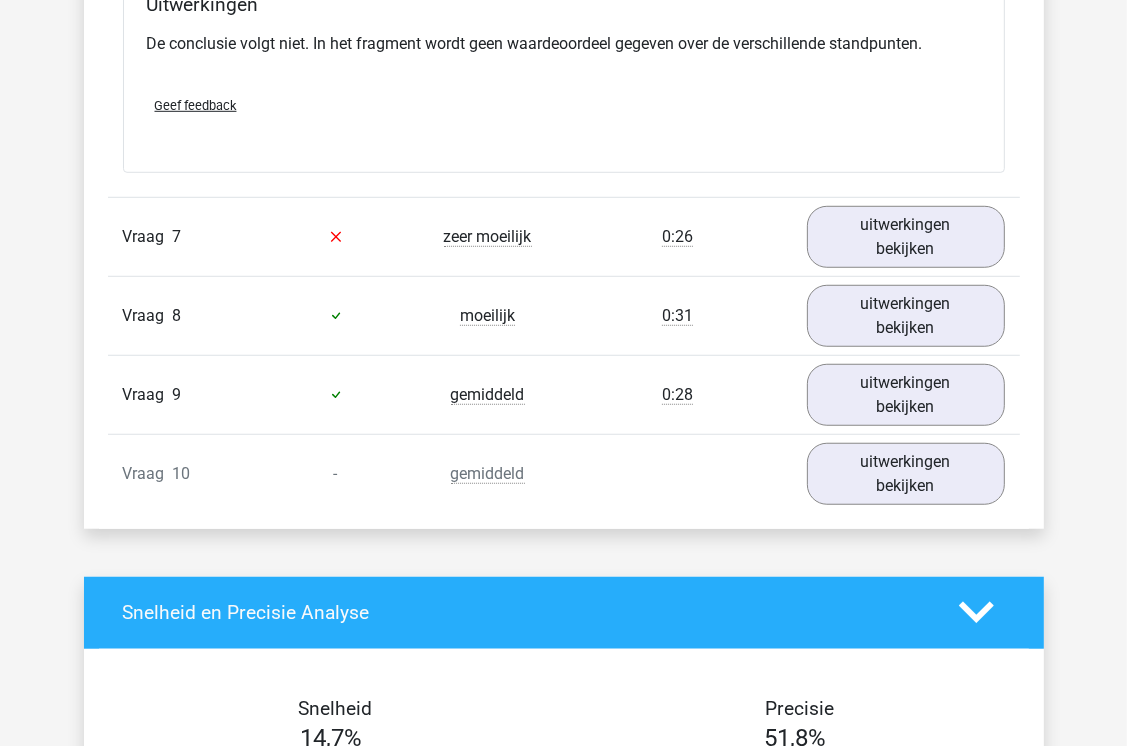scroll, scrollTop: 6628, scrollLeft: 0, axis: vertical 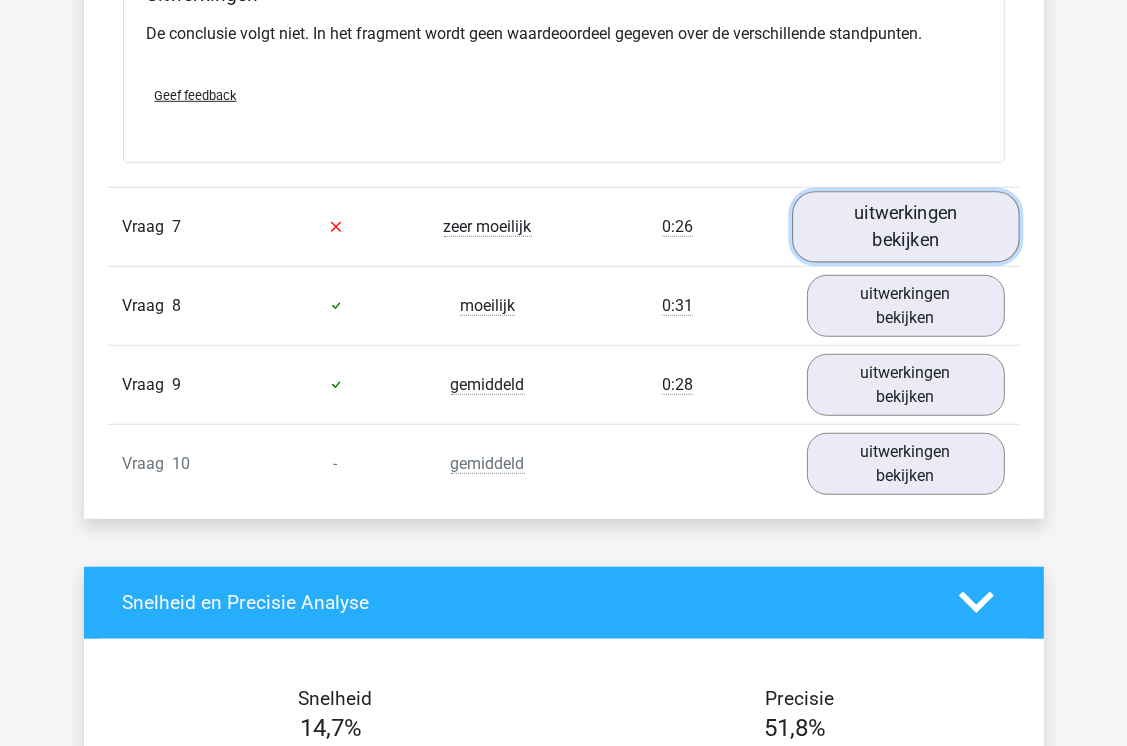 click on "uitwerkingen bekijken" at bounding box center (906, 226) 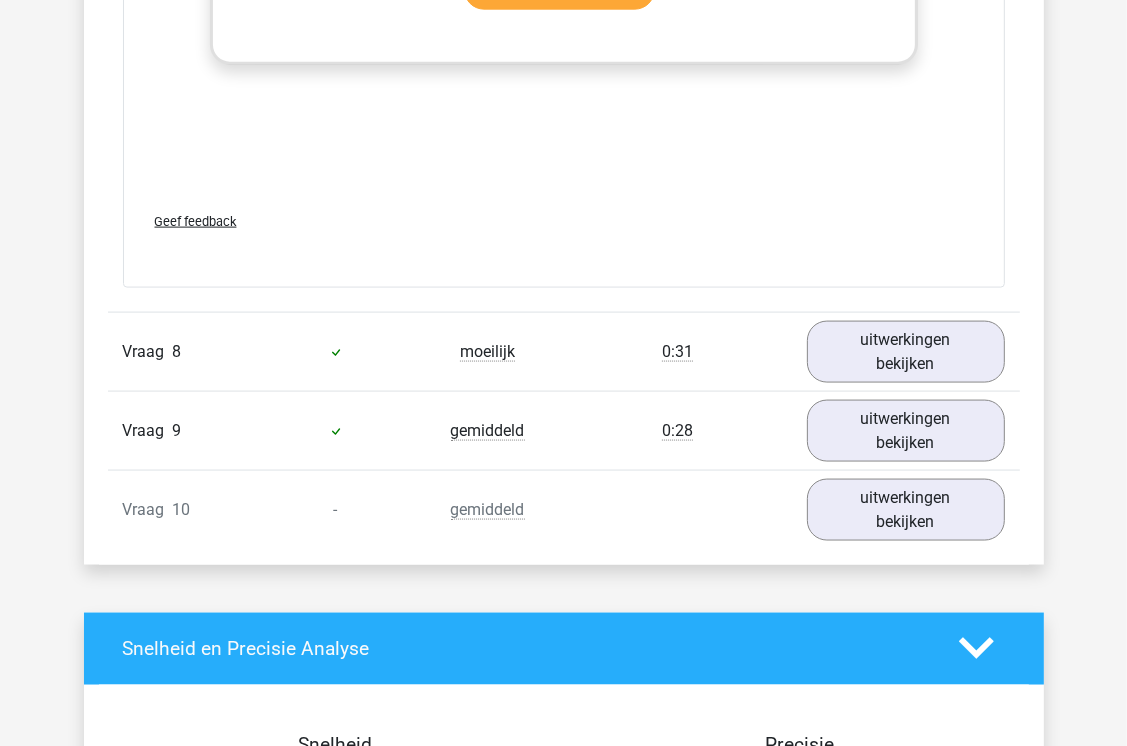scroll, scrollTop: 7717, scrollLeft: 0, axis: vertical 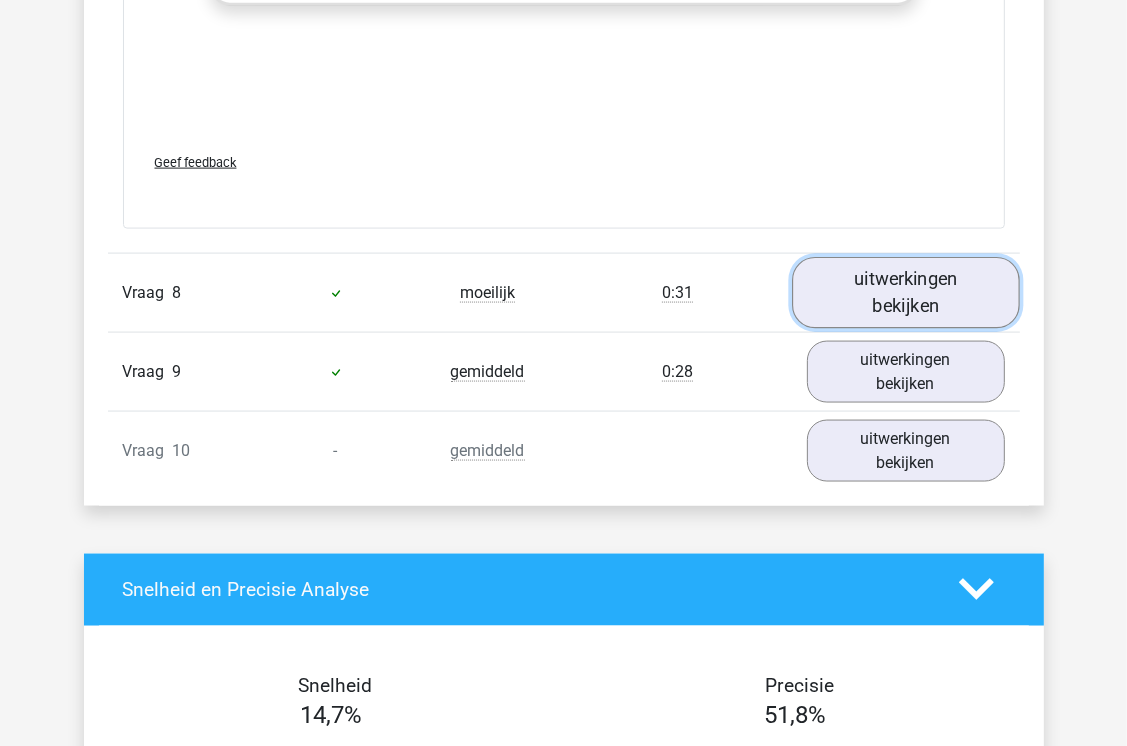 click on "uitwerkingen bekijken" at bounding box center (906, 292) 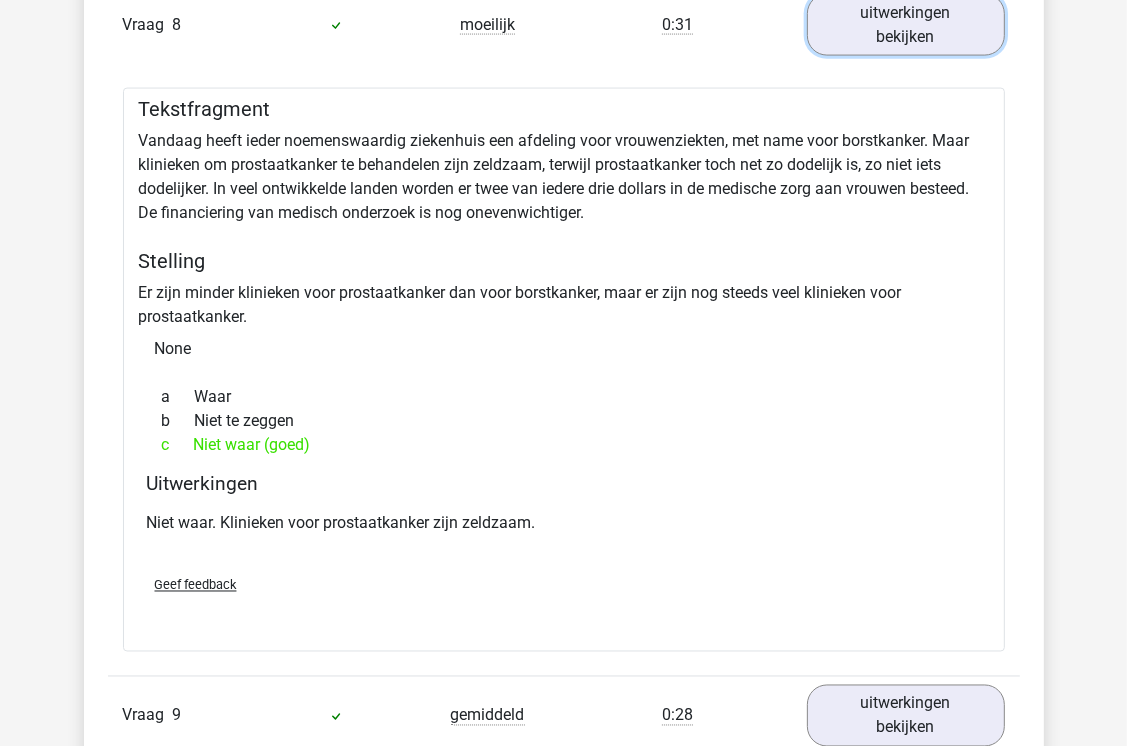 scroll, scrollTop: 7973, scrollLeft: 0, axis: vertical 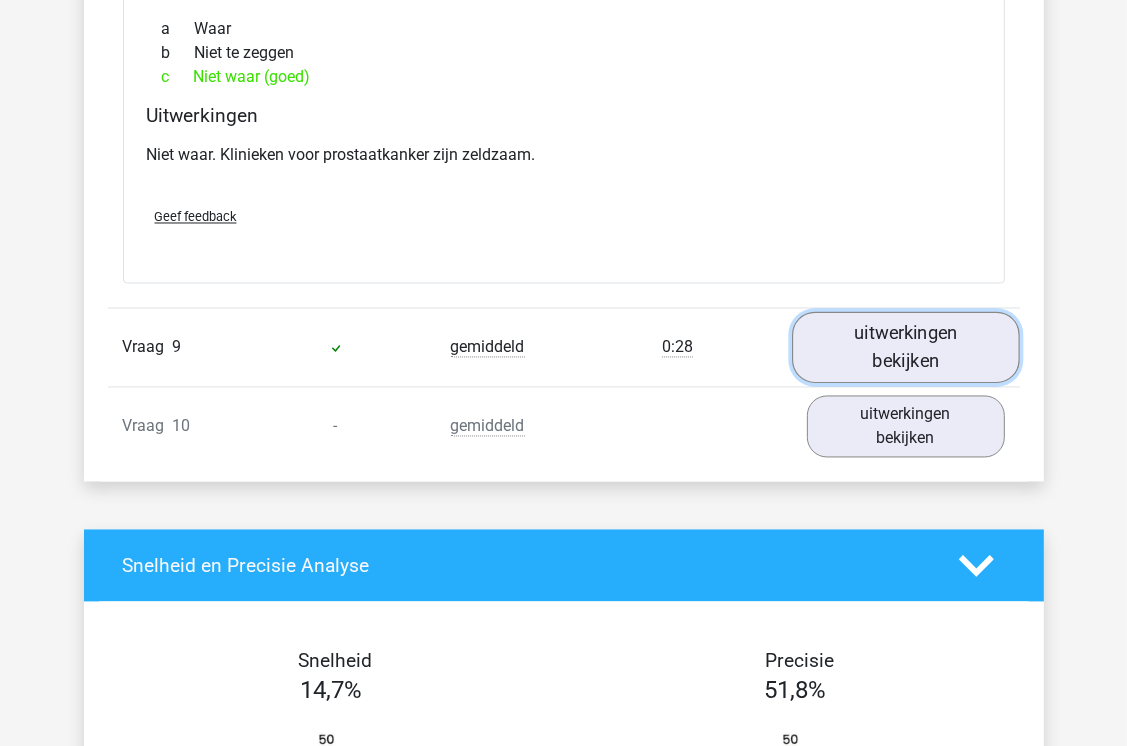 click on "uitwerkingen bekijken" at bounding box center (906, 347) 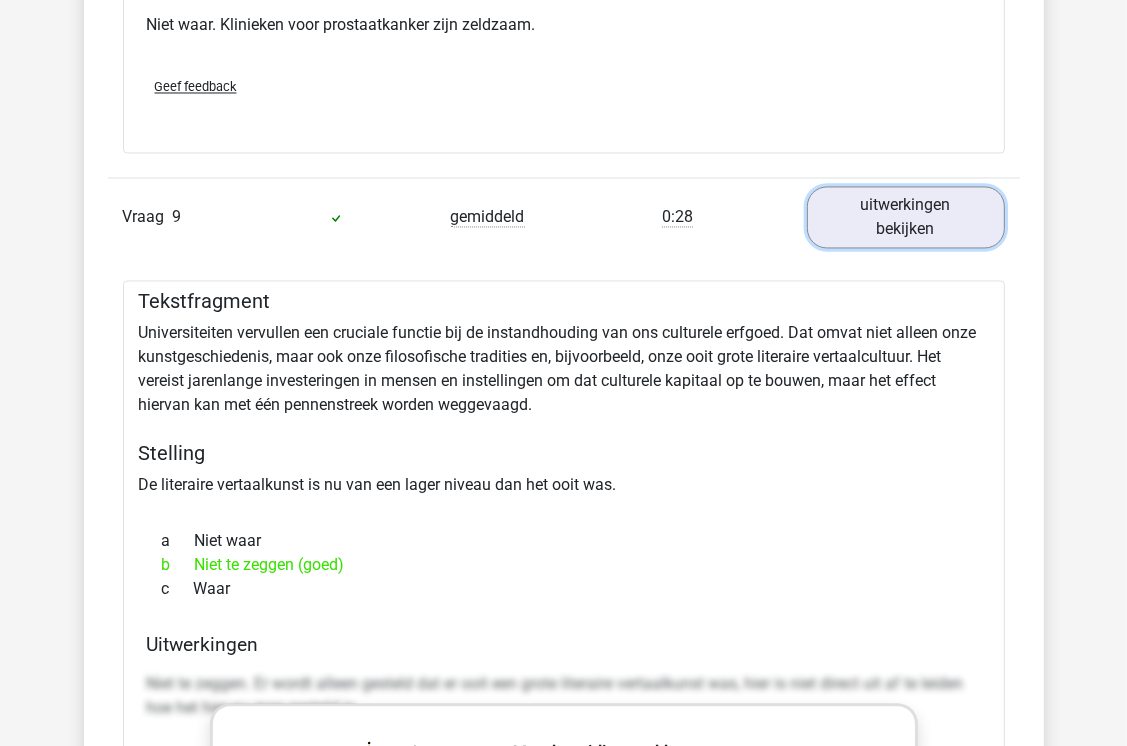 scroll, scrollTop: 8553, scrollLeft: 0, axis: vertical 